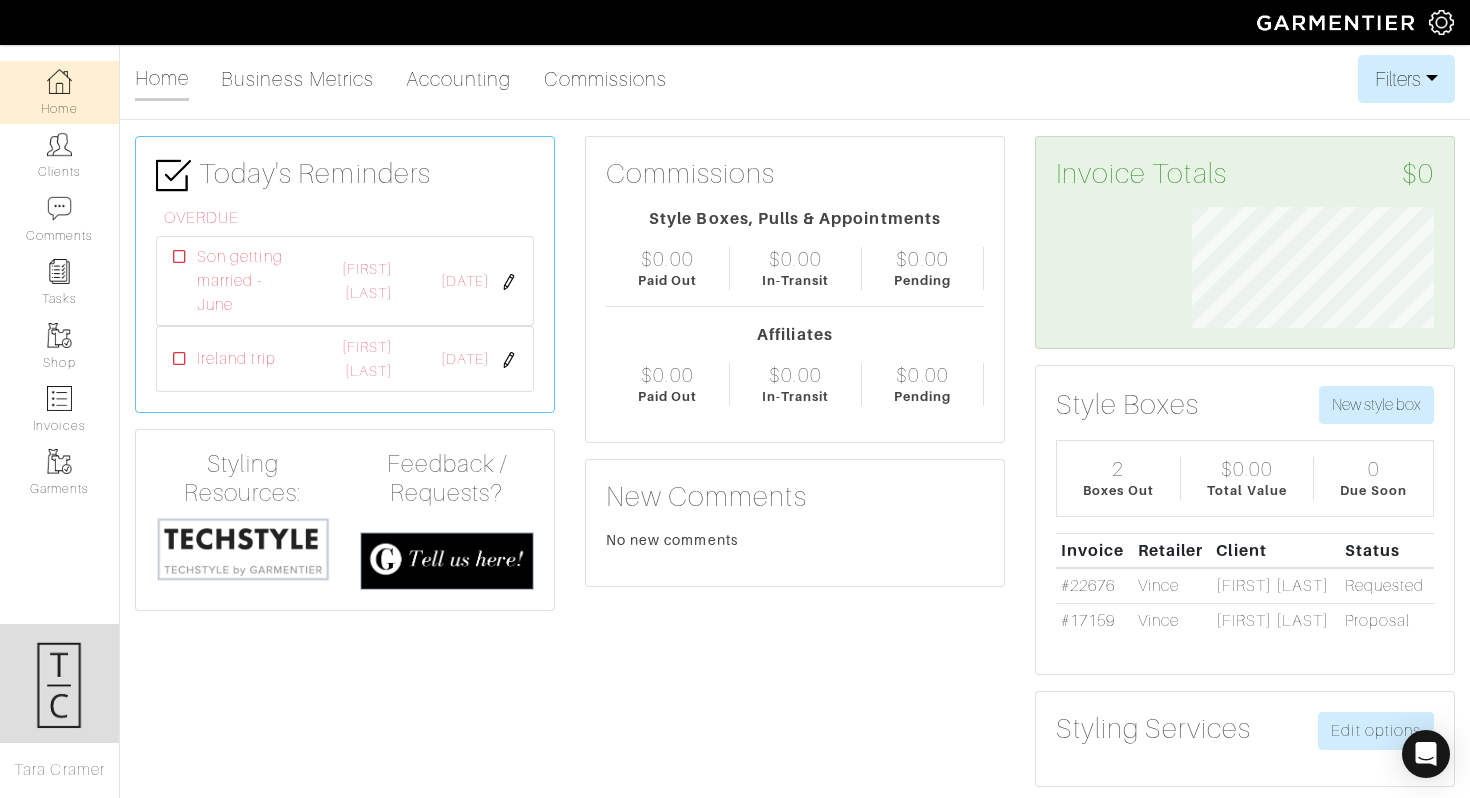 scroll, scrollTop: 0, scrollLeft: 0, axis: both 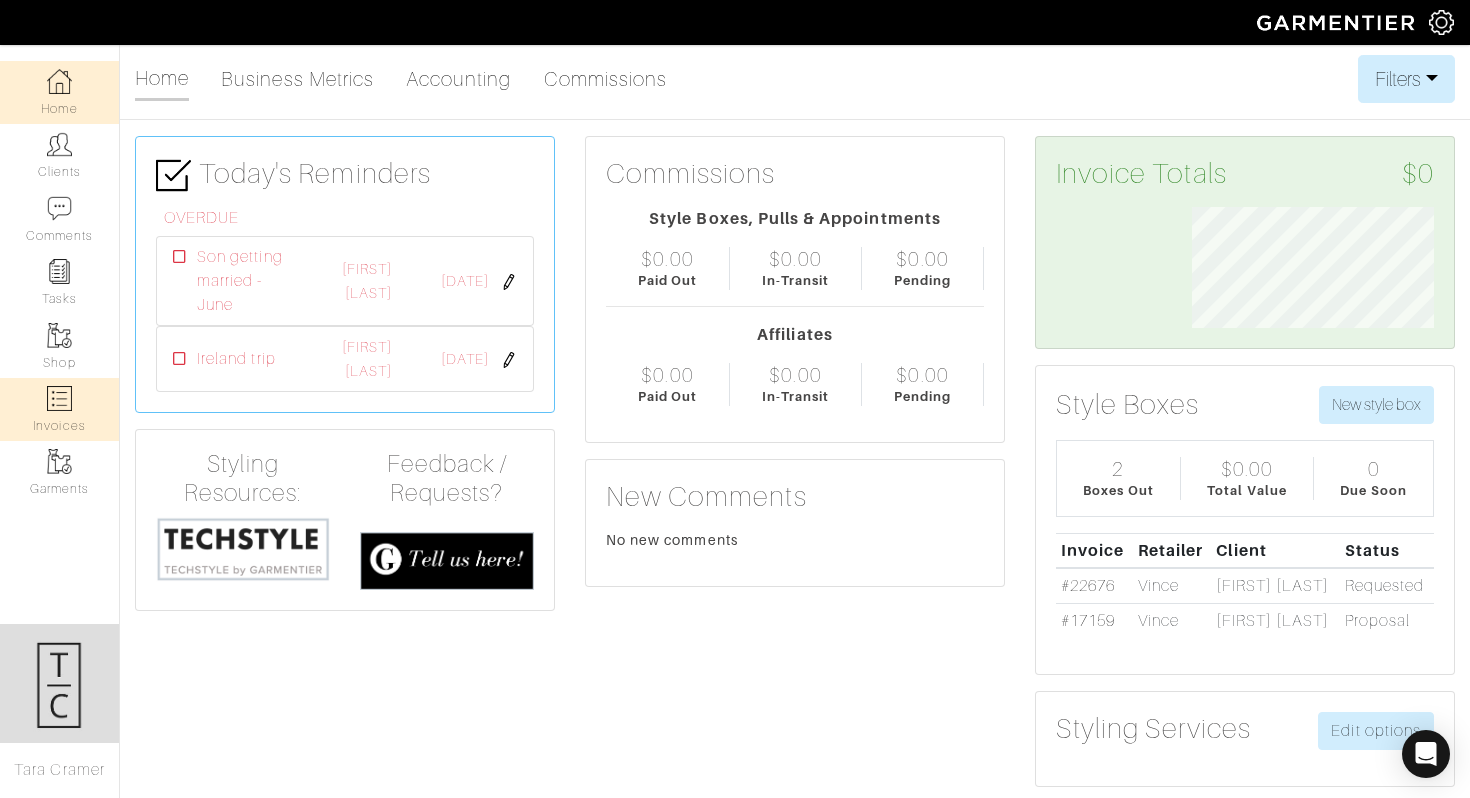 click on "Invoices" at bounding box center [59, 409] 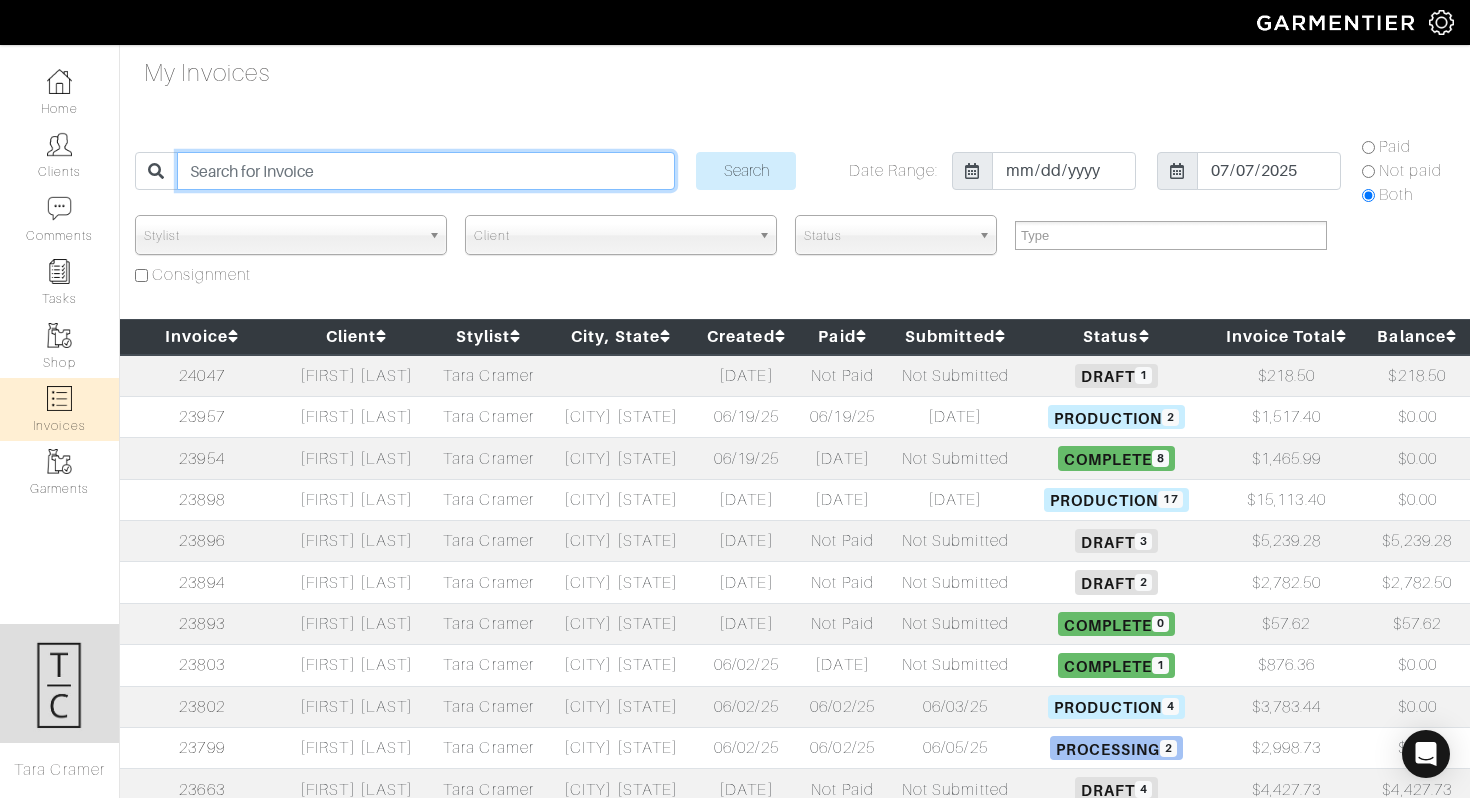 click at bounding box center (426, 171) 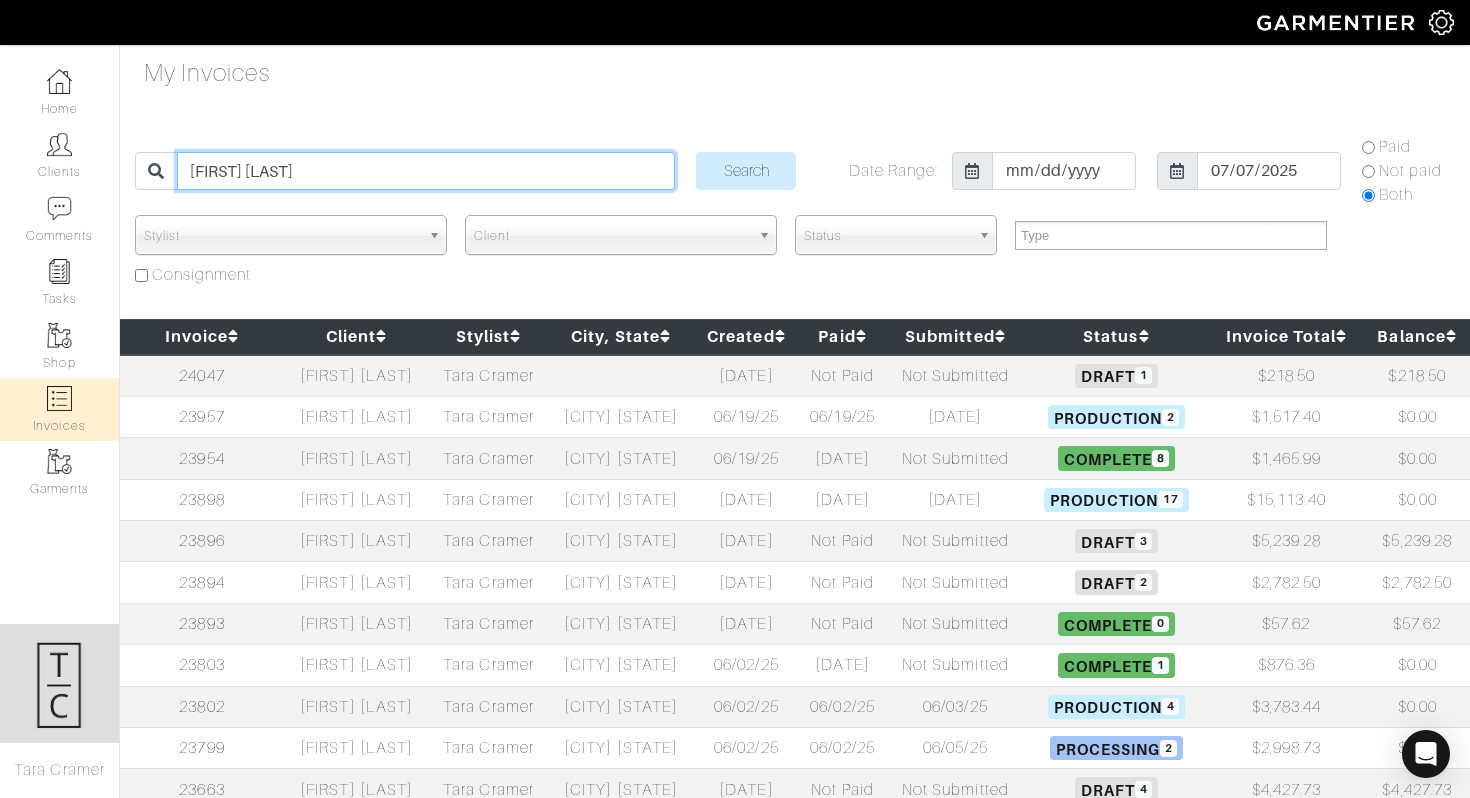 type on "[FIRST] [LAST]" 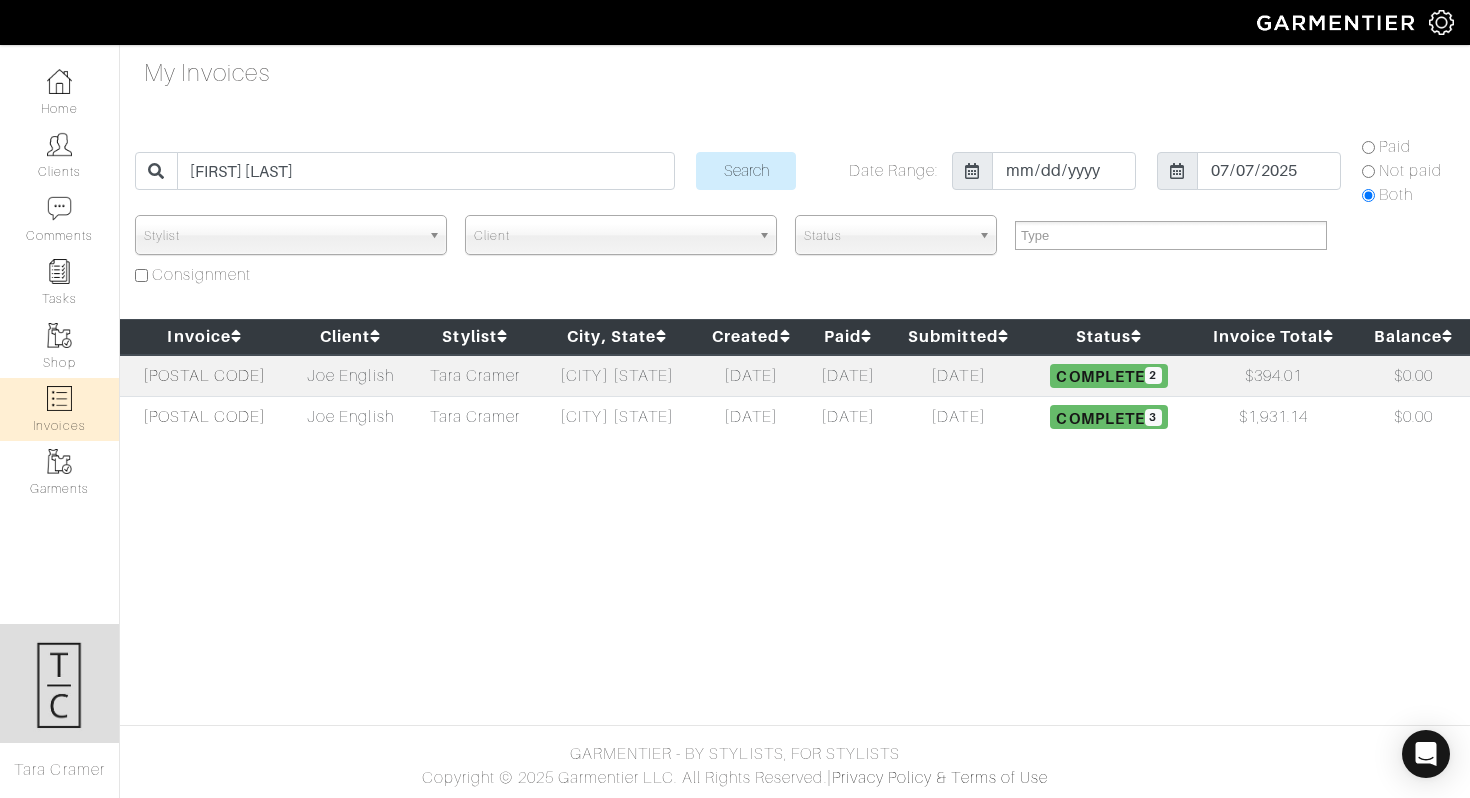 scroll, scrollTop: 0, scrollLeft: 0, axis: both 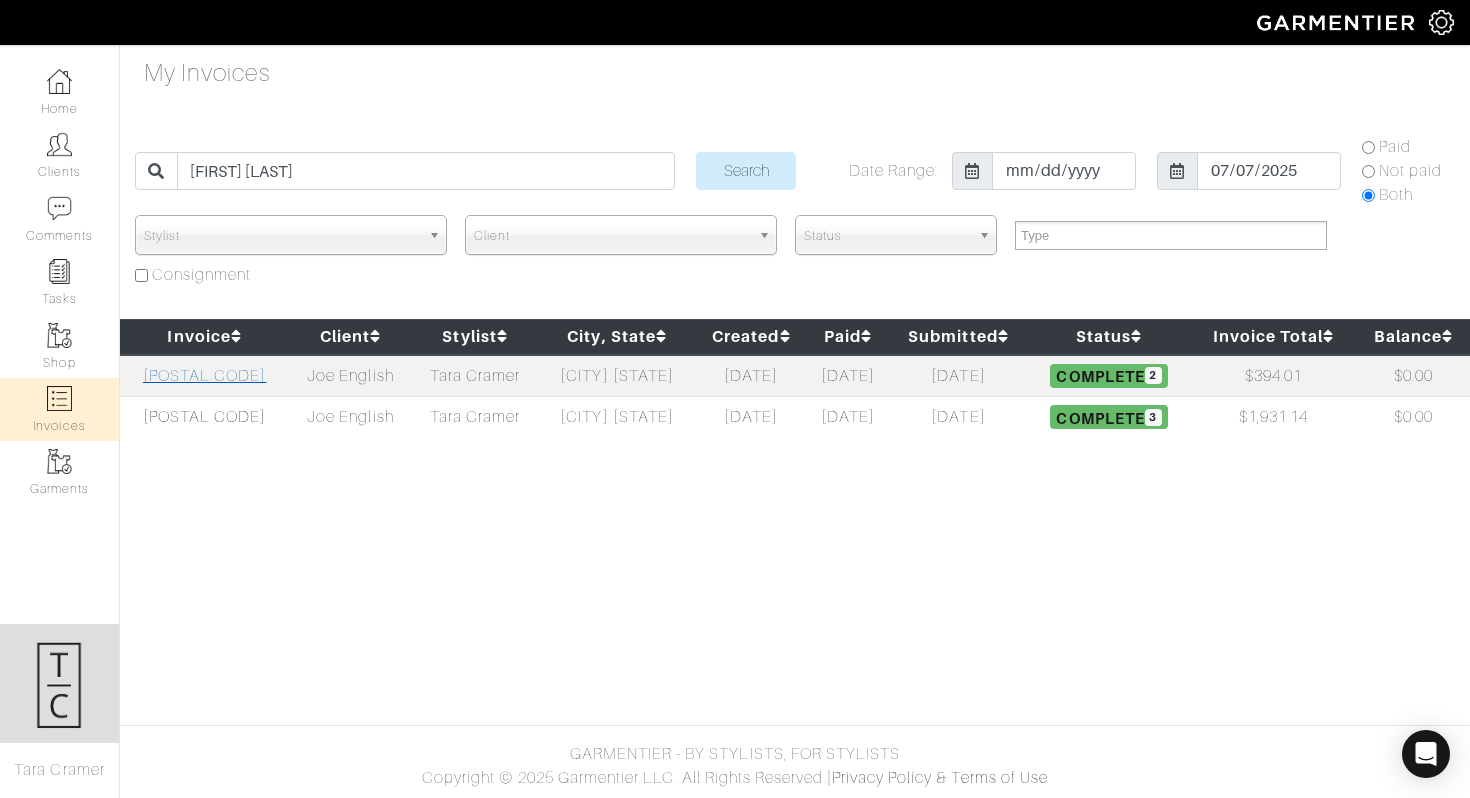 click on "[POSTAL CODE]" at bounding box center [205, 376] 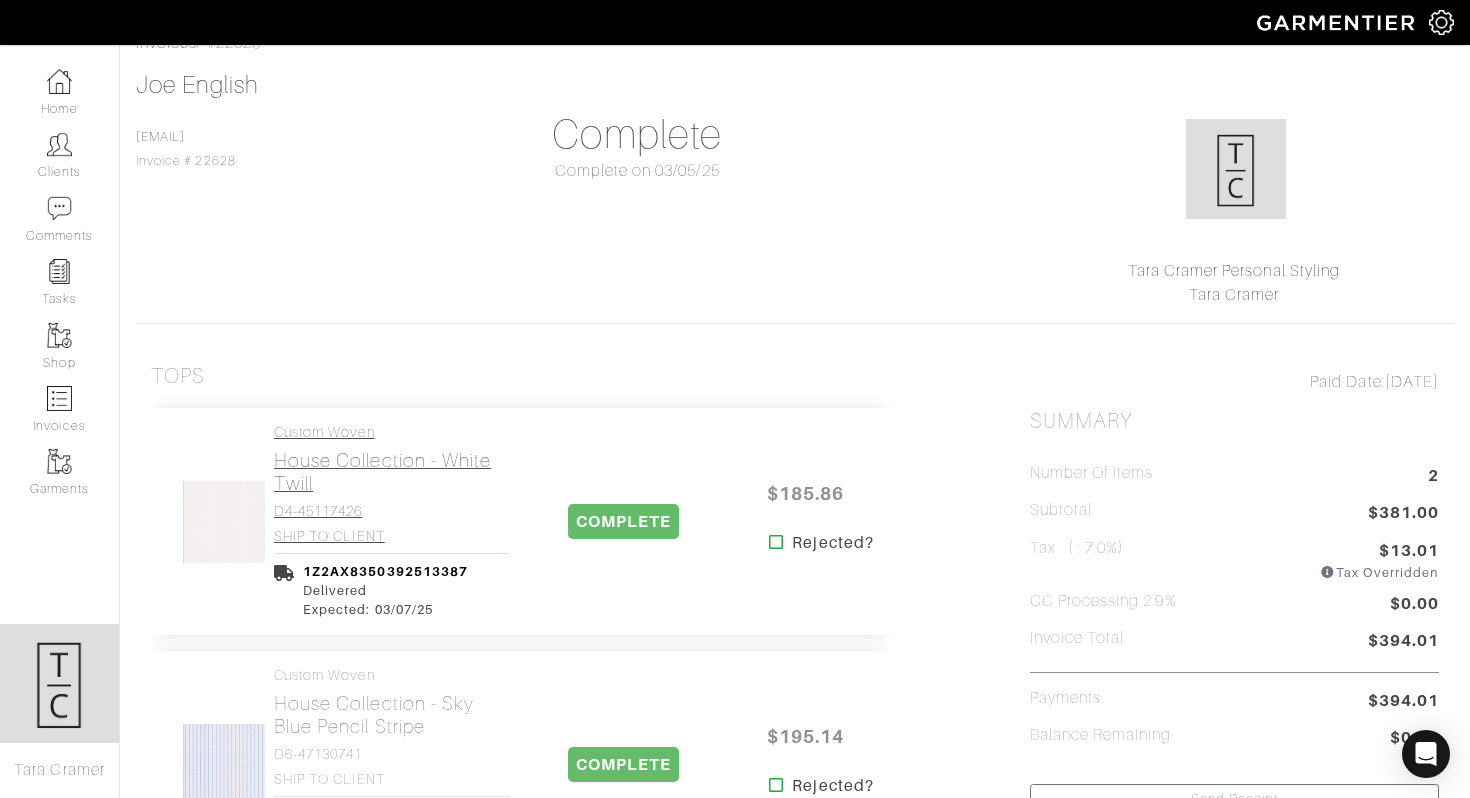 scroll, scrollTop: 0, scrollLeft: 0, axis: both 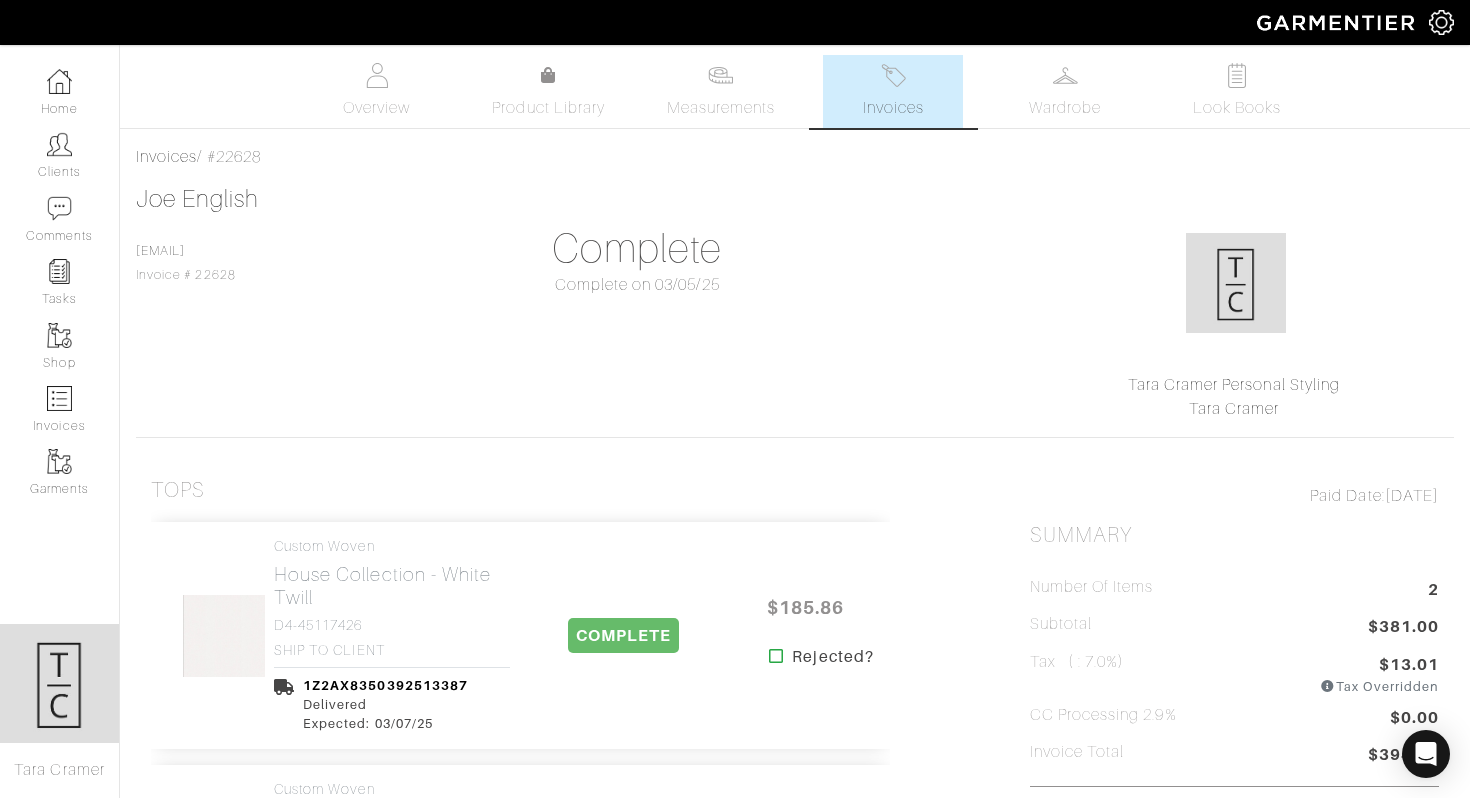 click on "Invoices" at bounding box center [893, 108] 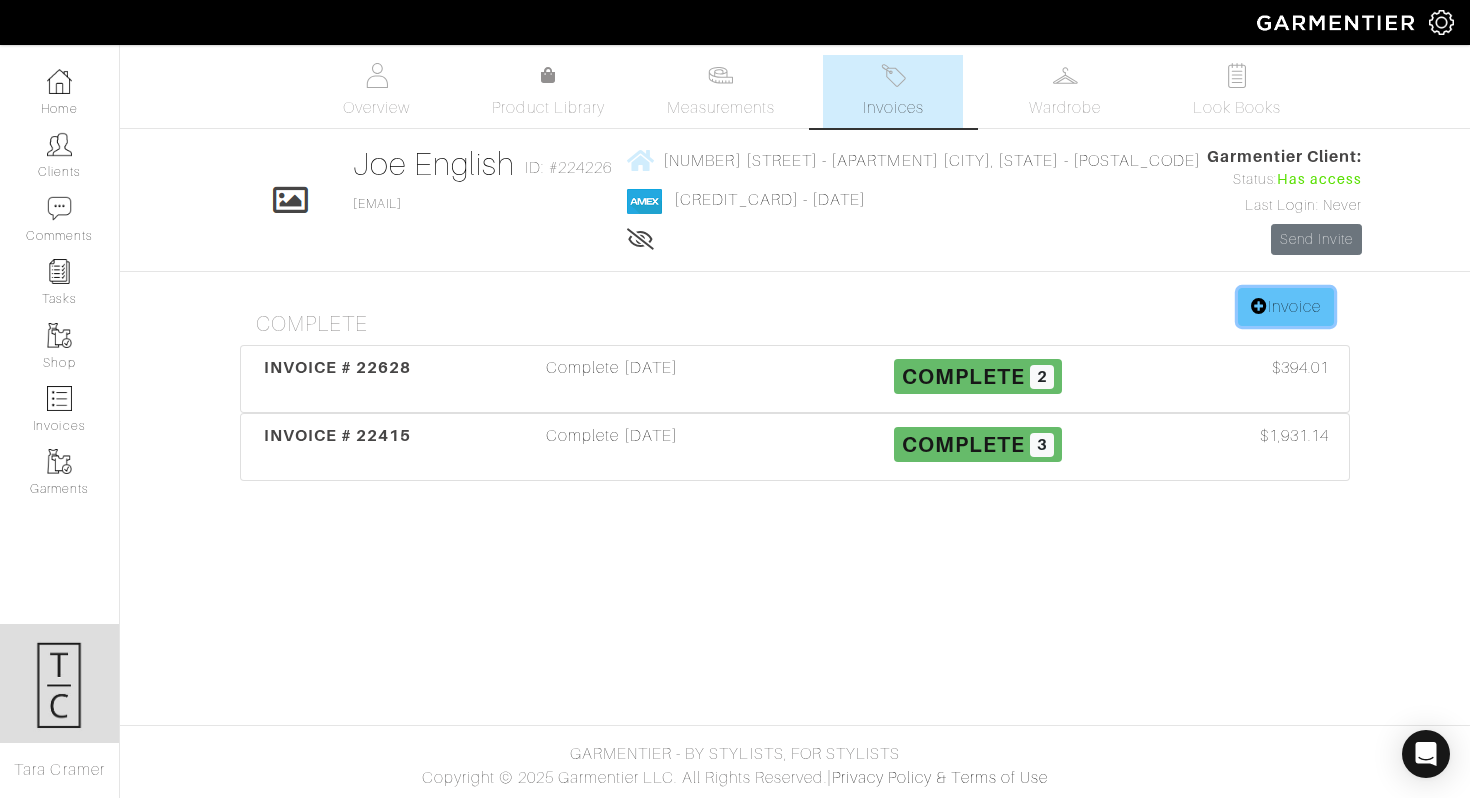 click on "Invoice" at bounding box center [1286, 307] 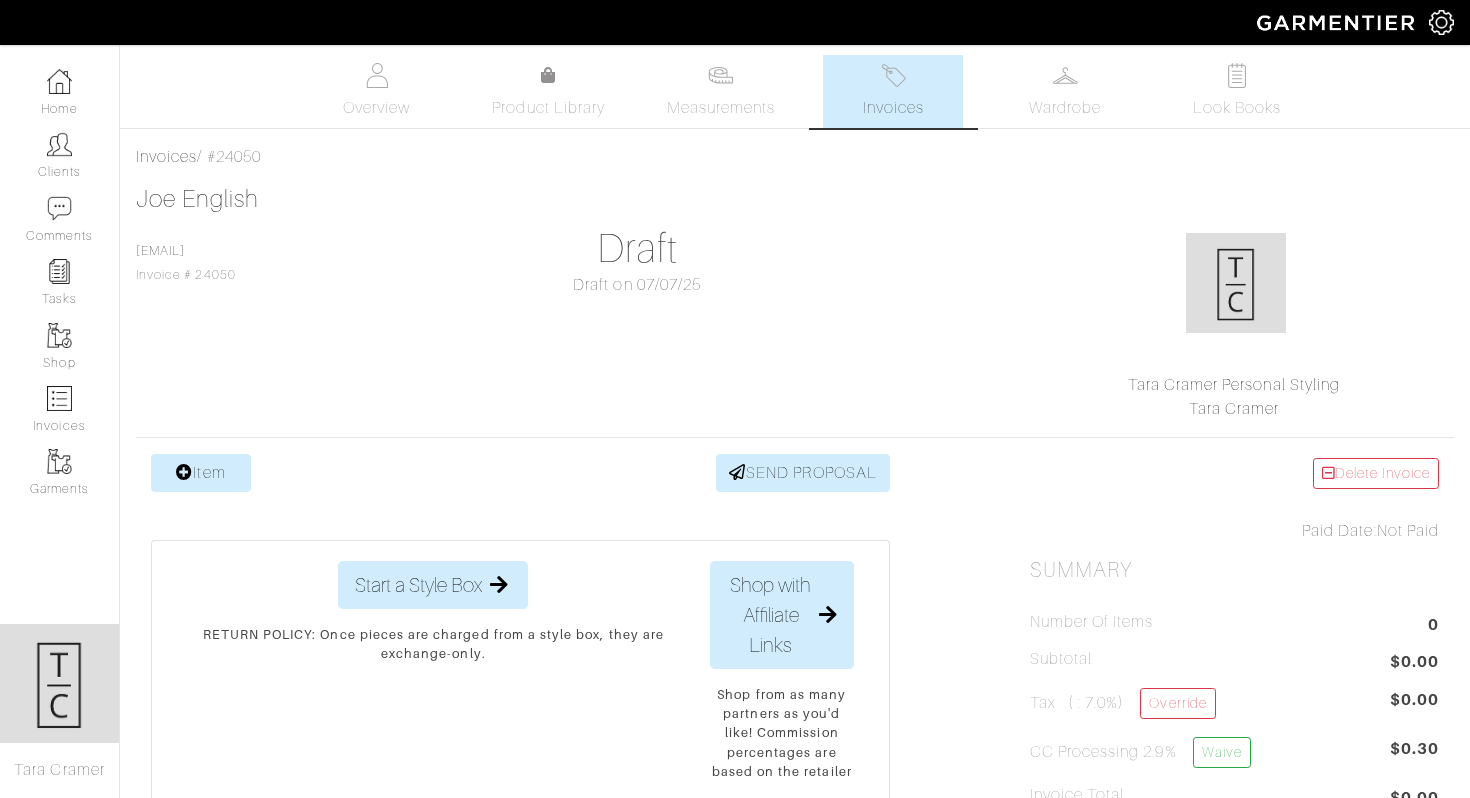 scroll, scrollTop: 0, scrollLeft: 0, axis: both 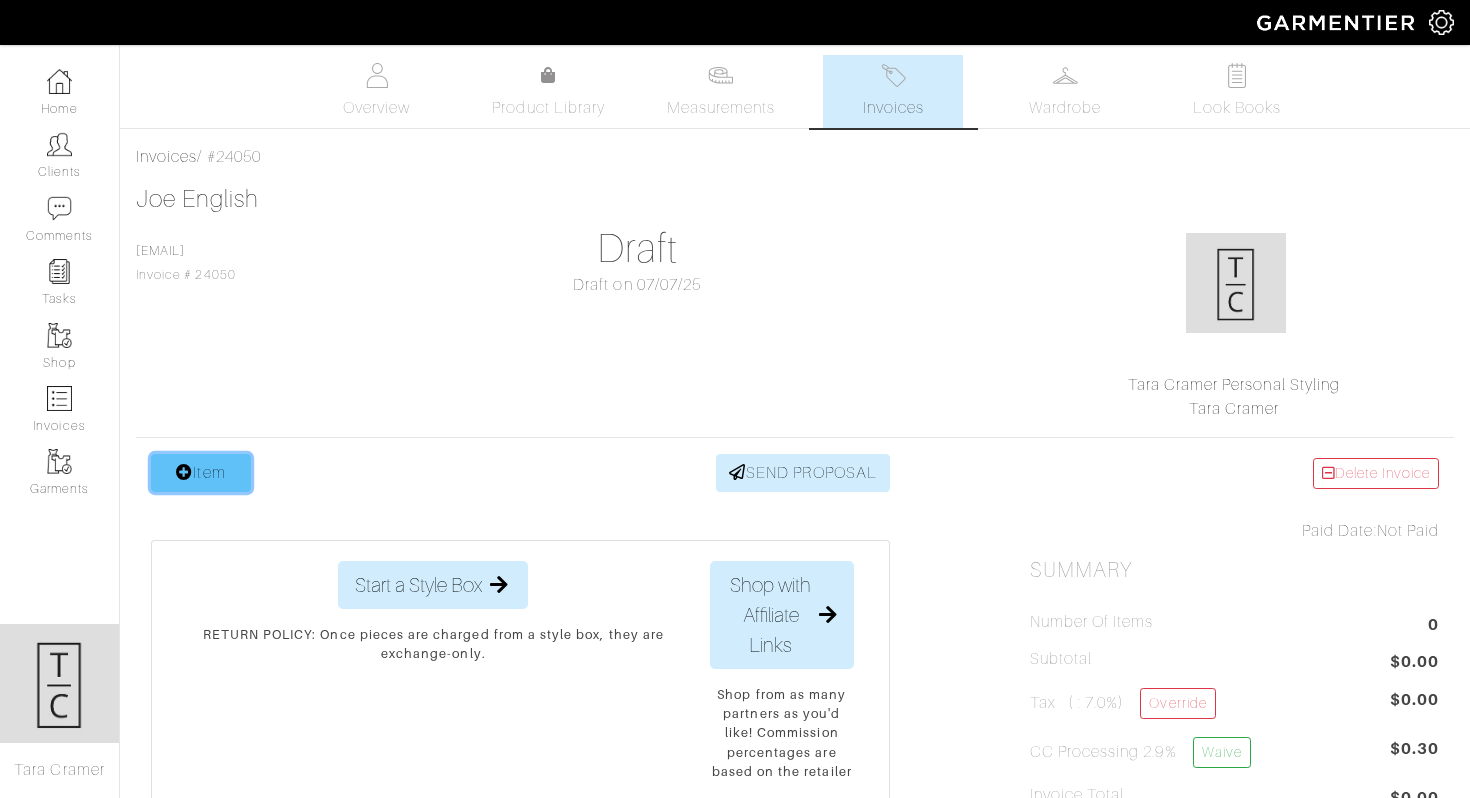 click on "Item" at bounding box center [201, 473] 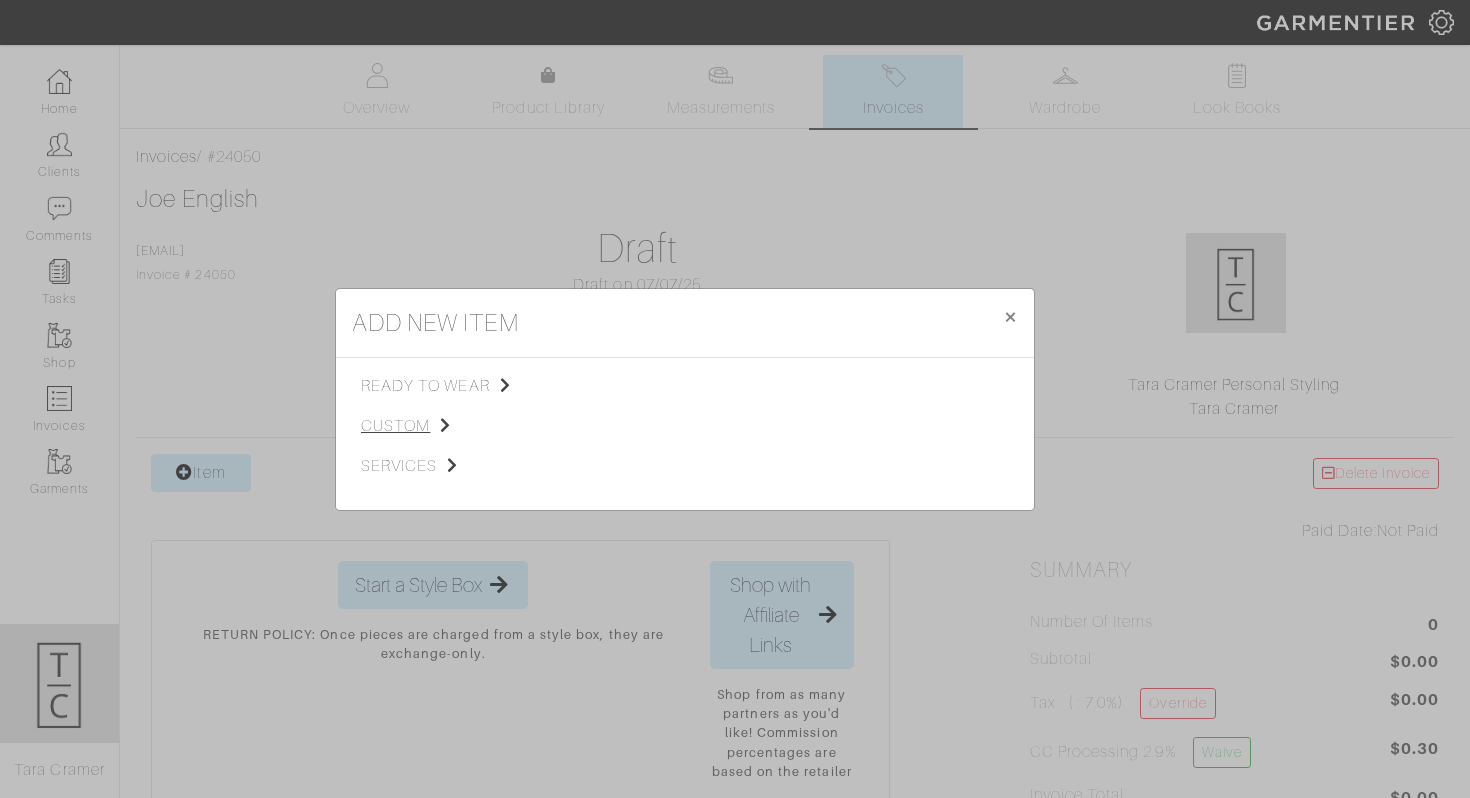 click on "custom" at bounding box center [461, 426] 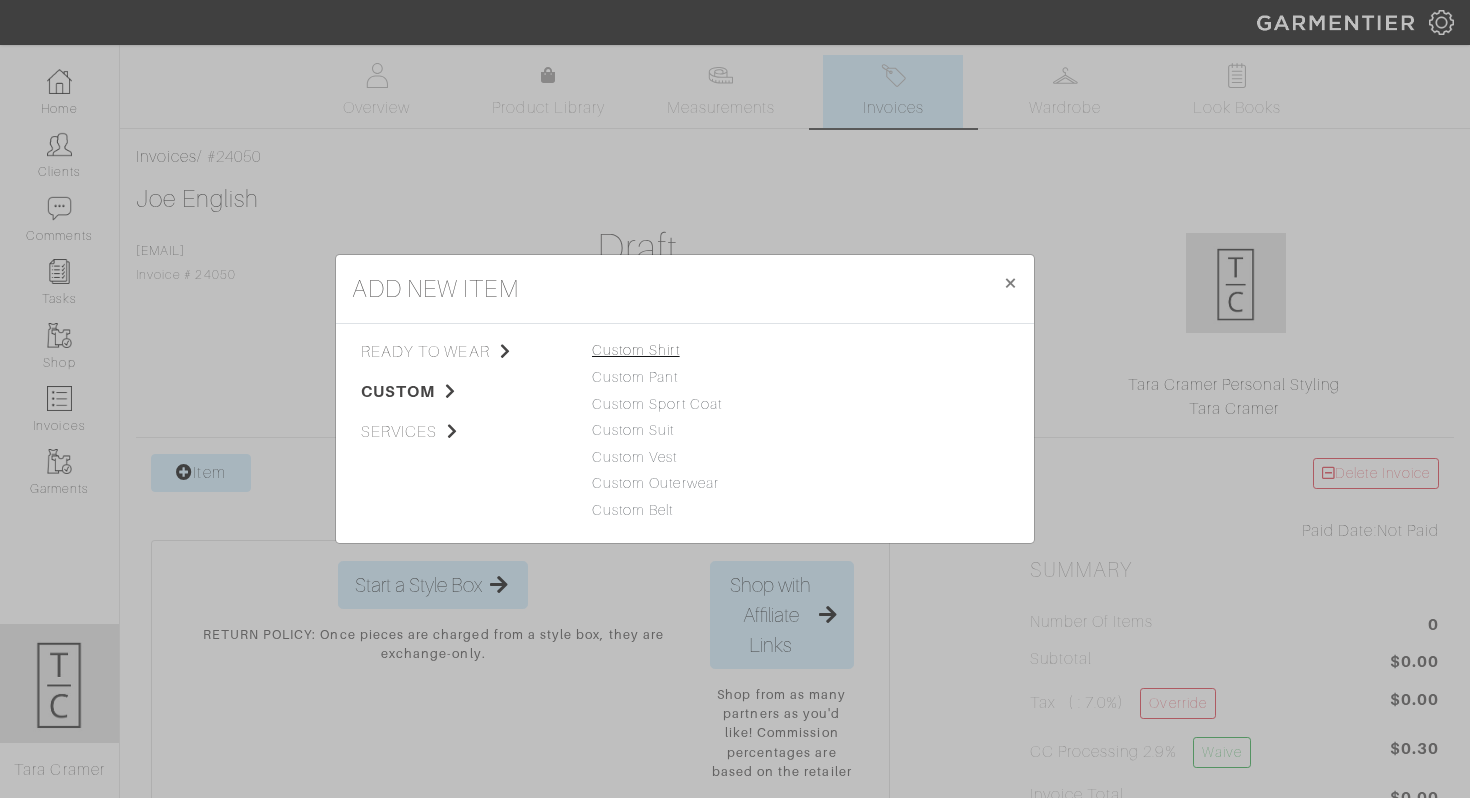 click on "Custom Shirt" at bounding box center (636, 350) 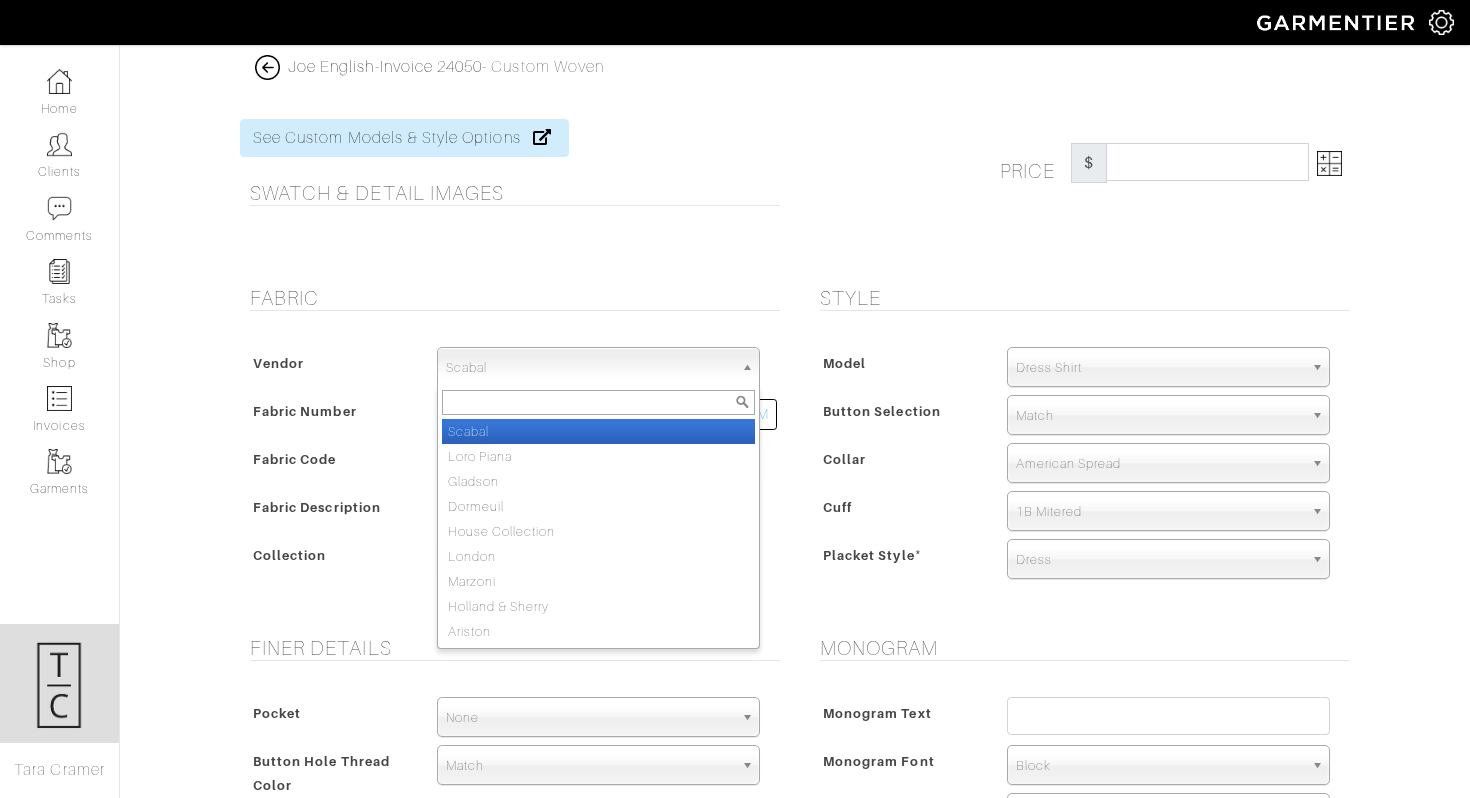 click on "Scabal" at bounding box center (589, 368) 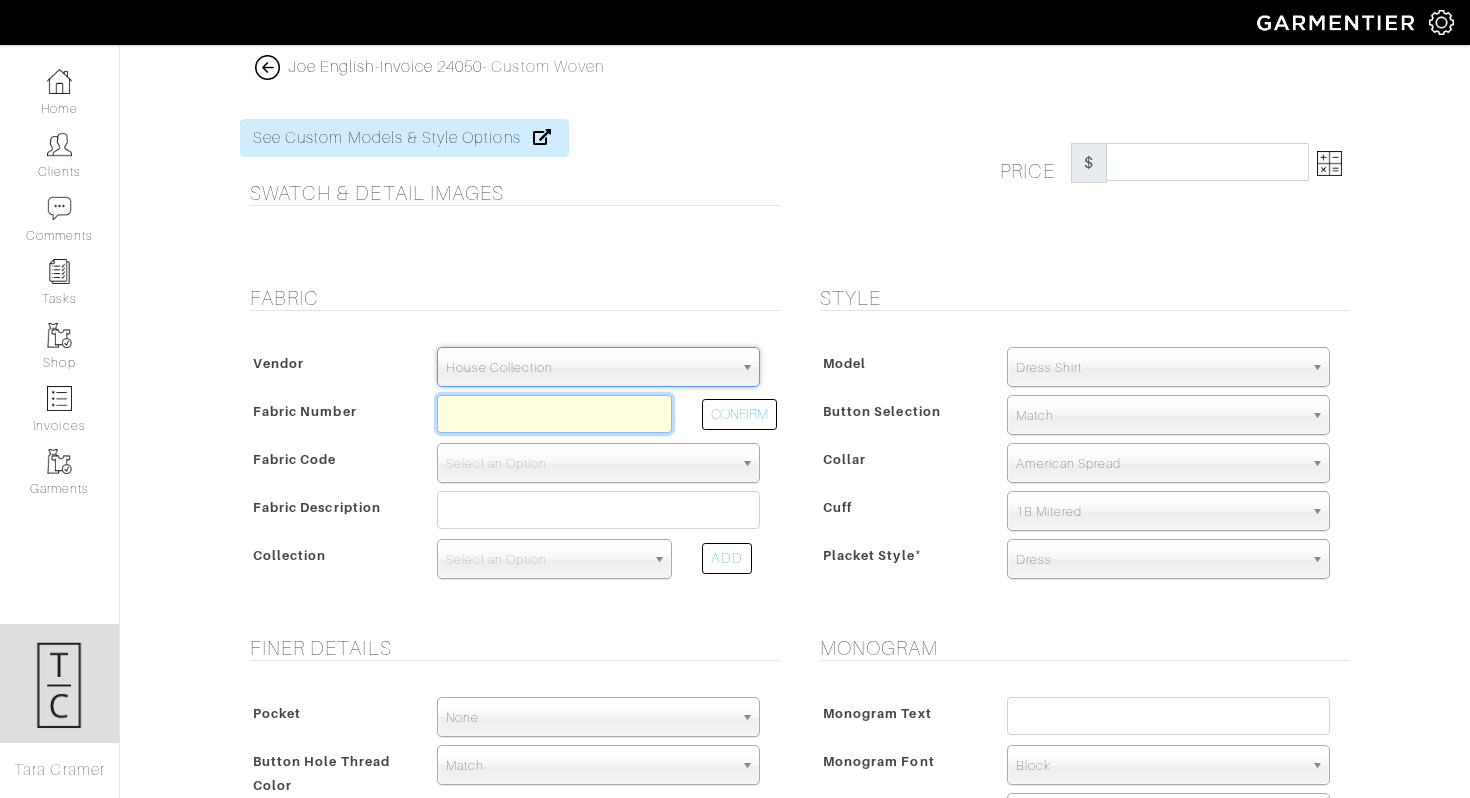 click at bounding box center [554, 414] 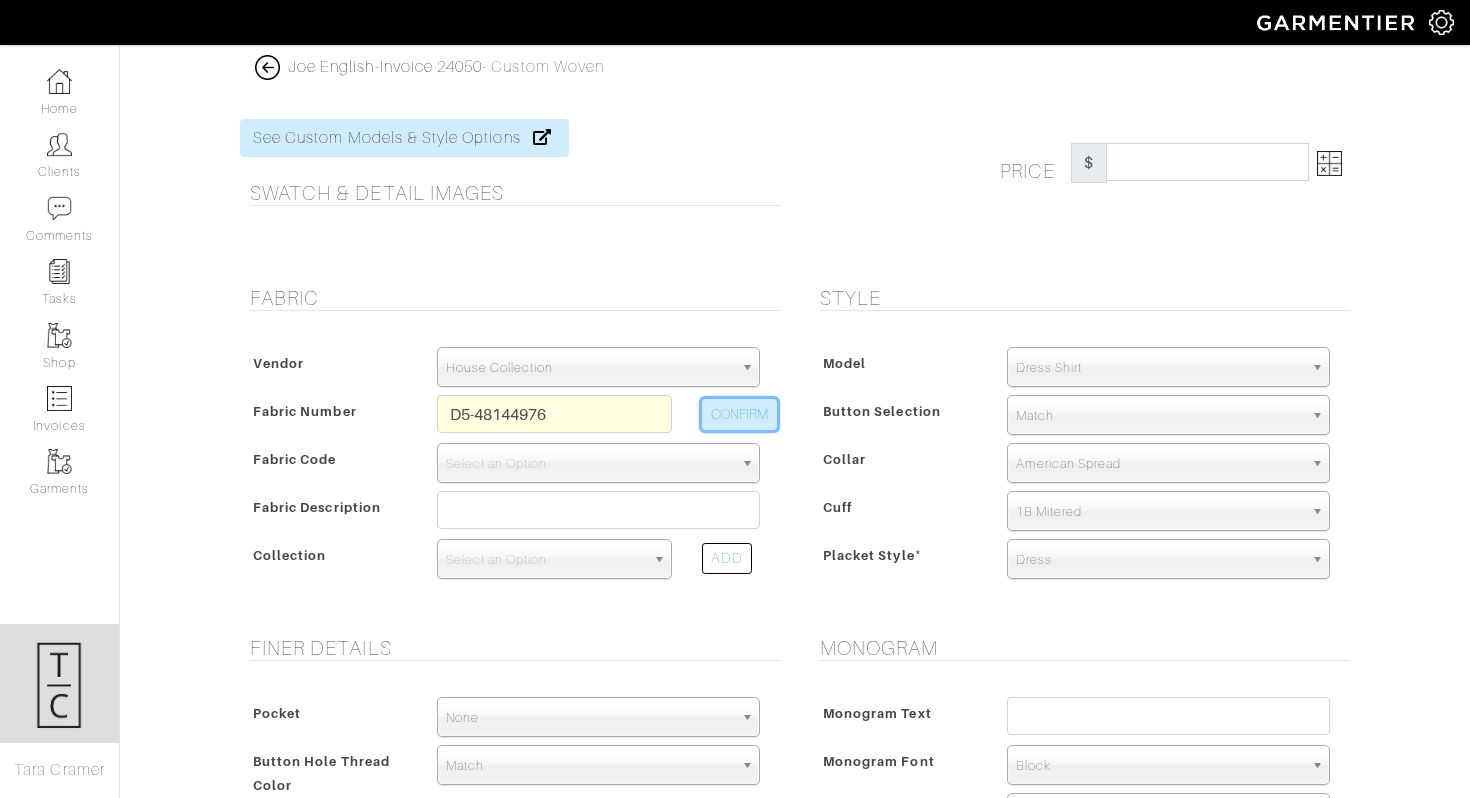 click on "CONFIRM" at bounding box center [739, 414] 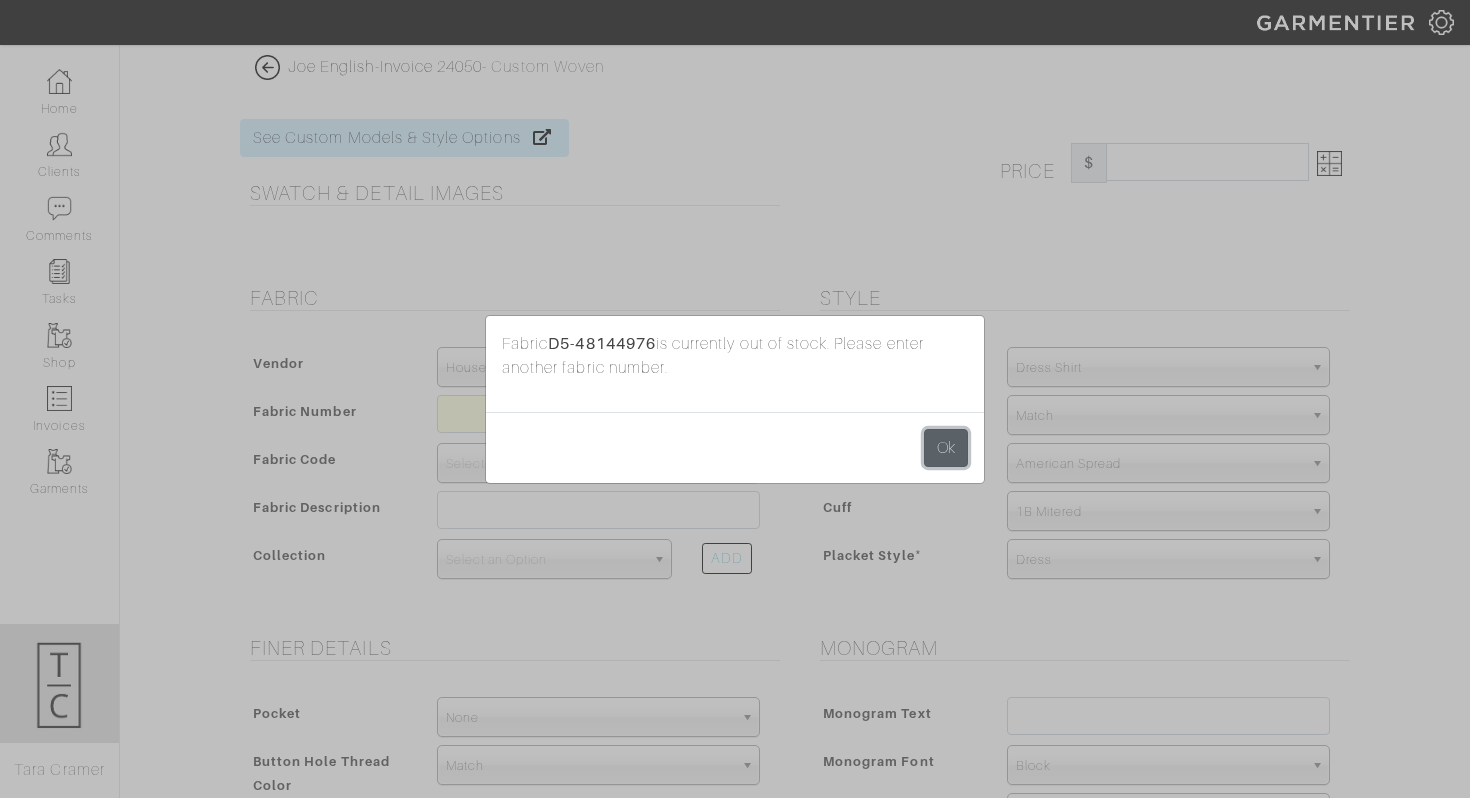 click on "Ok" at bounding box center [946, 448] 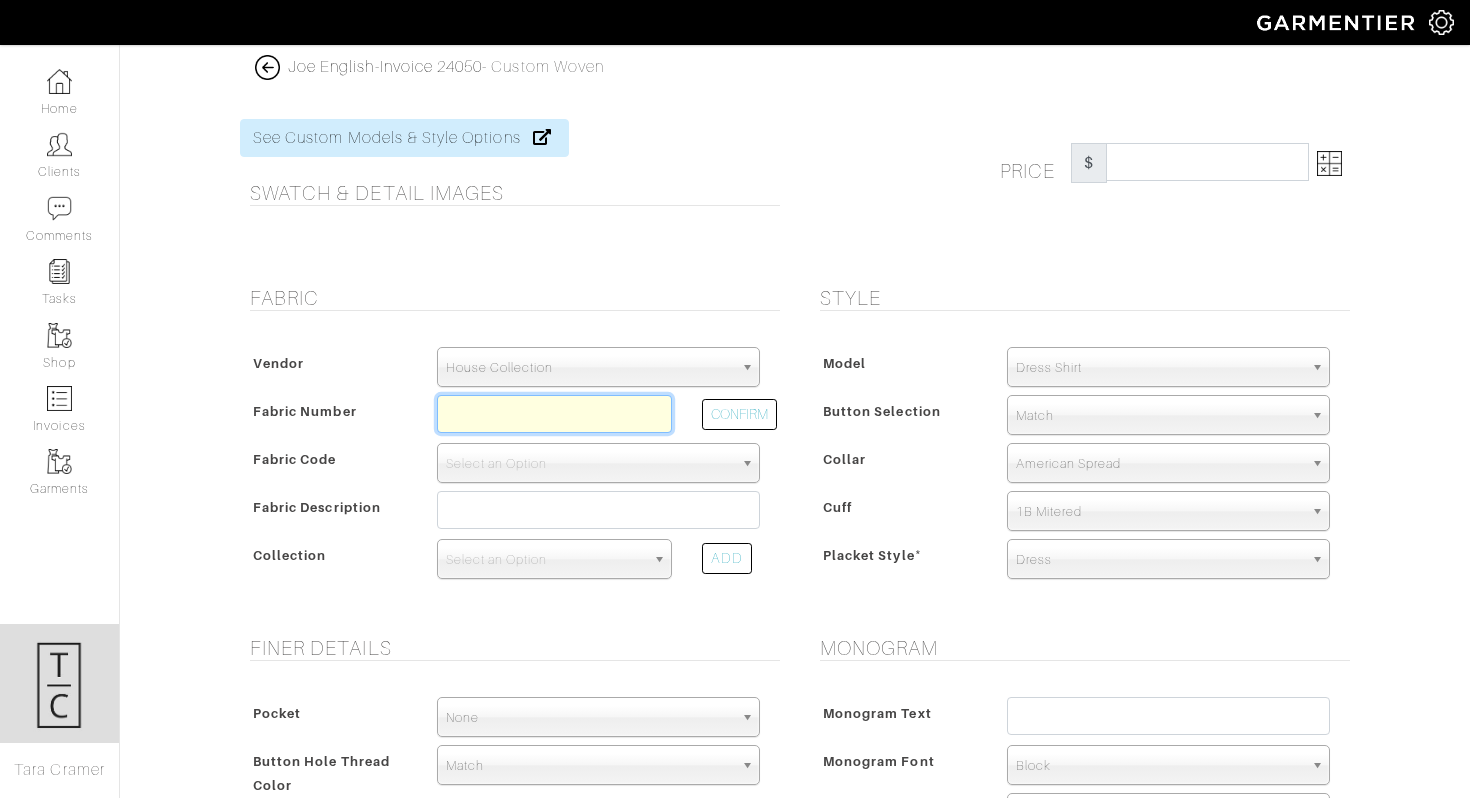 click at bounding box center [554, 414] 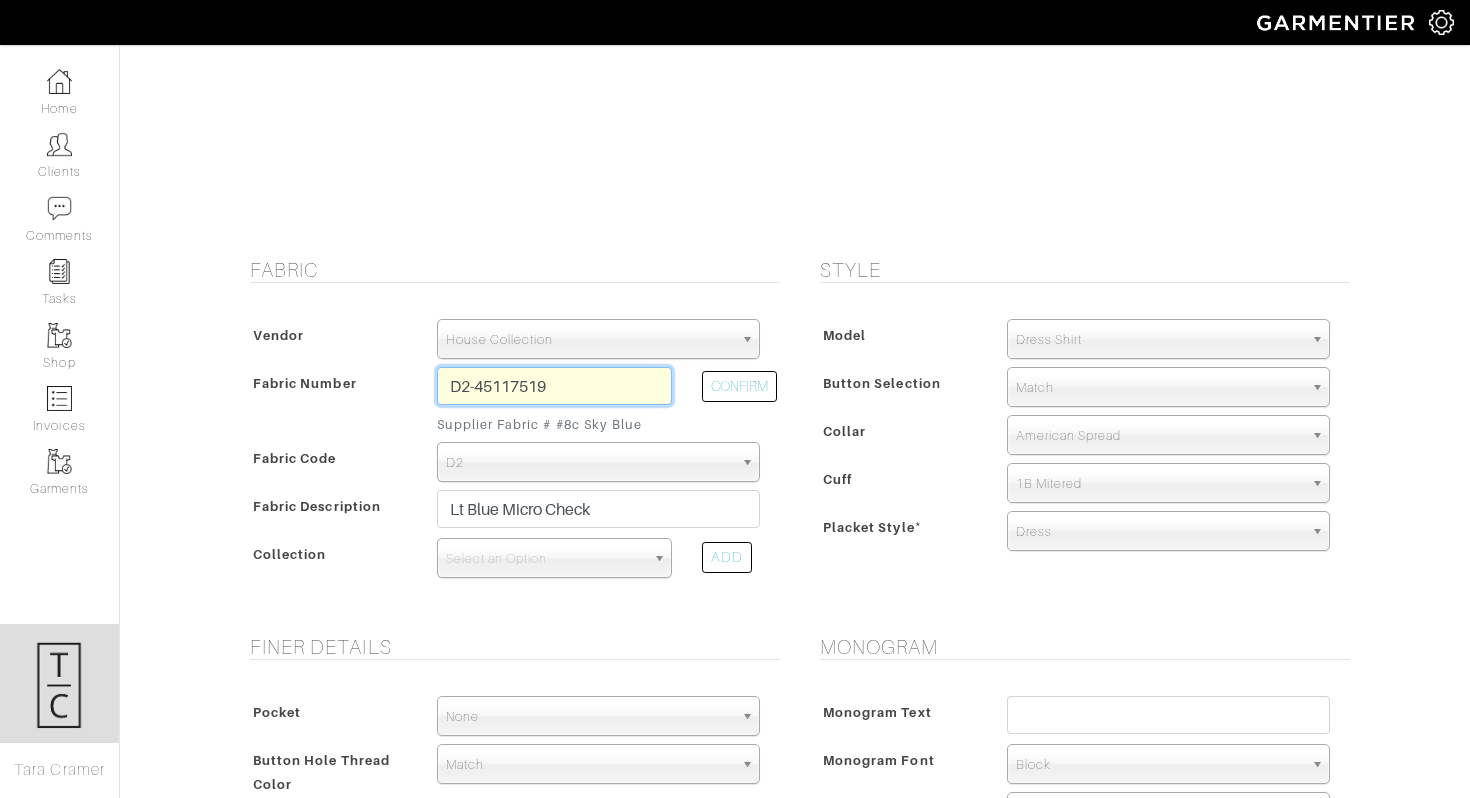 scroll, scrollTop: 185, scrollLeft: 0, axis: vertical 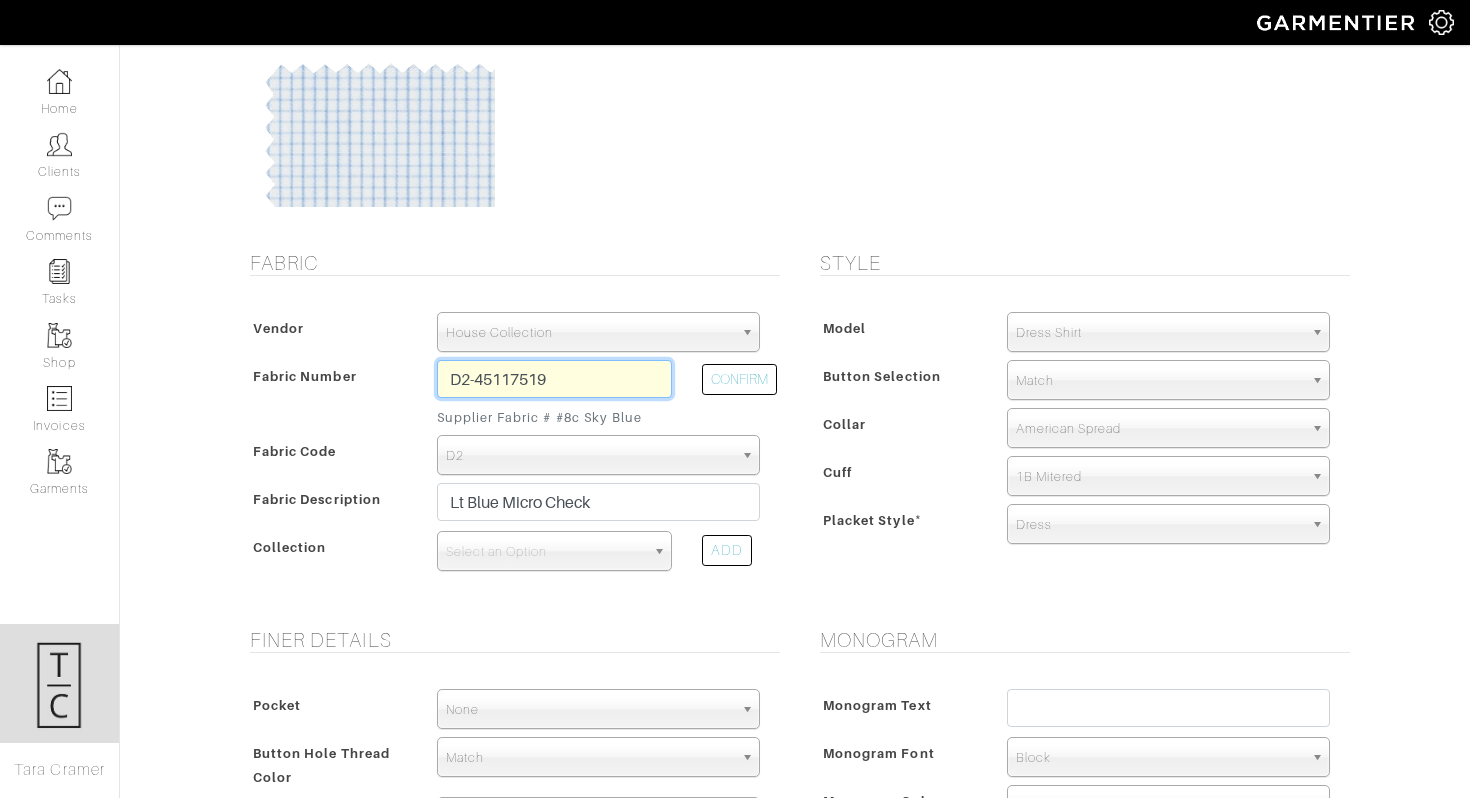 click on "D2-45117519" at bounding box center [554, 379] 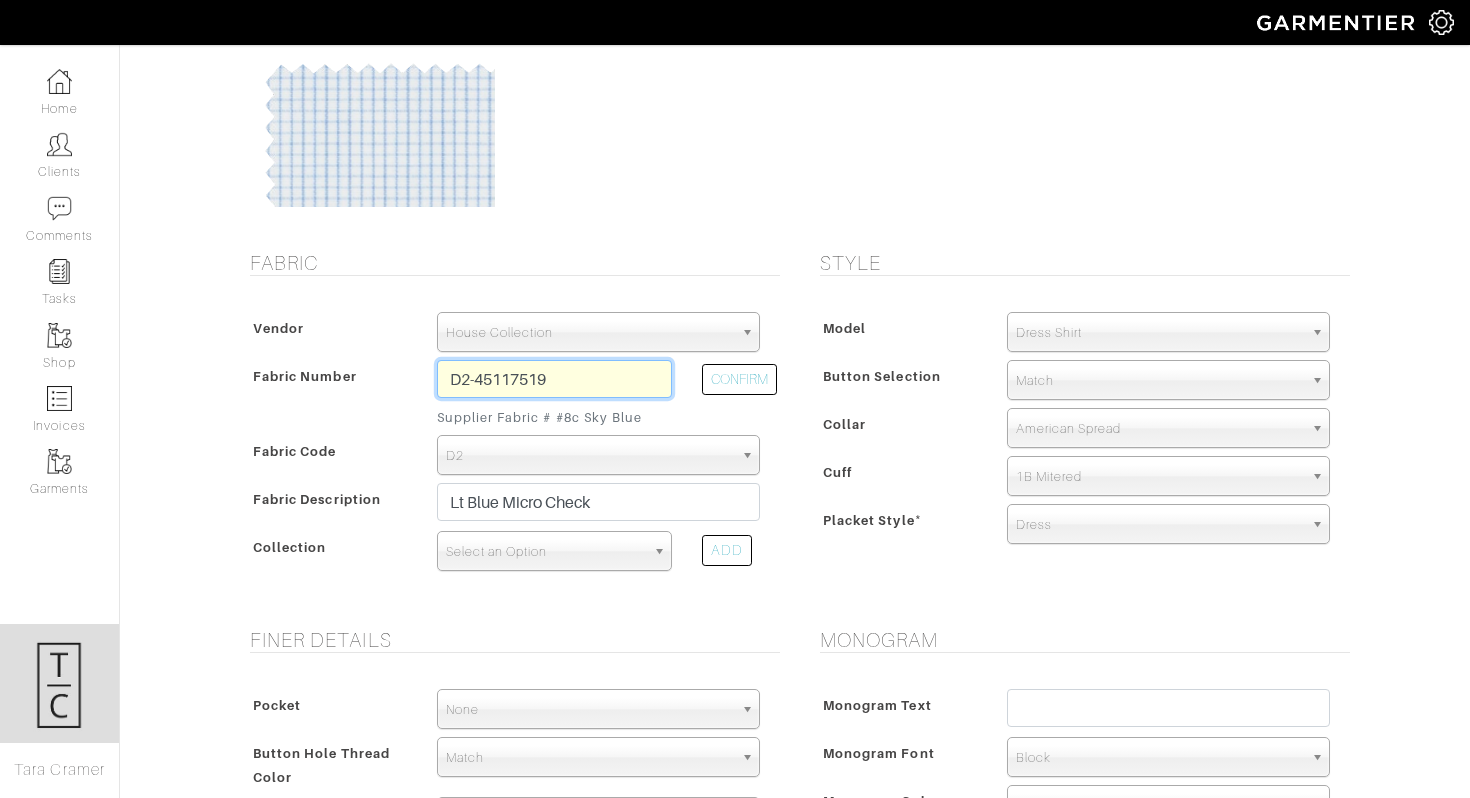 type on "D2-45117519" 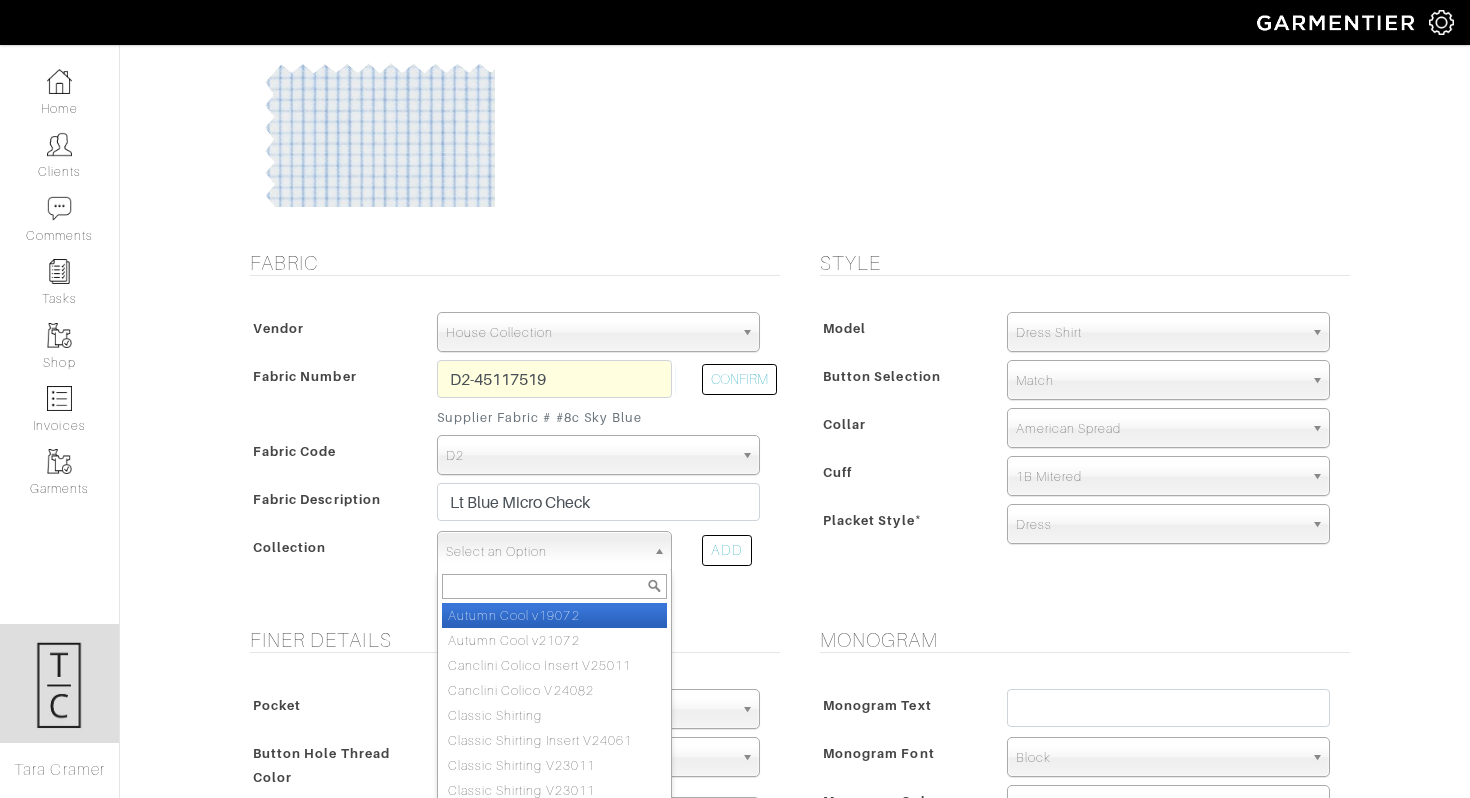 click on "Select an Option" at bounding box center [545, 552] 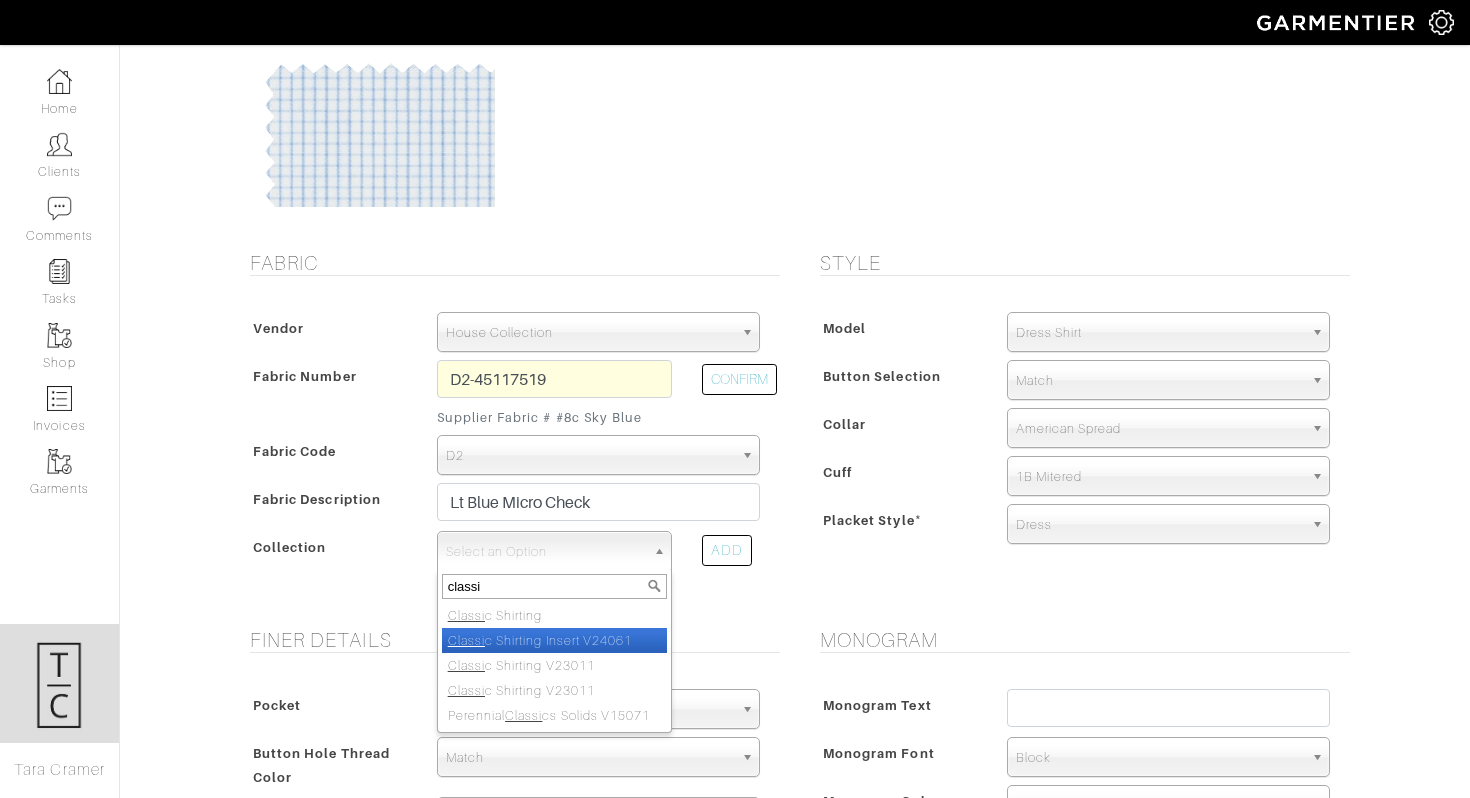 type on "classi" 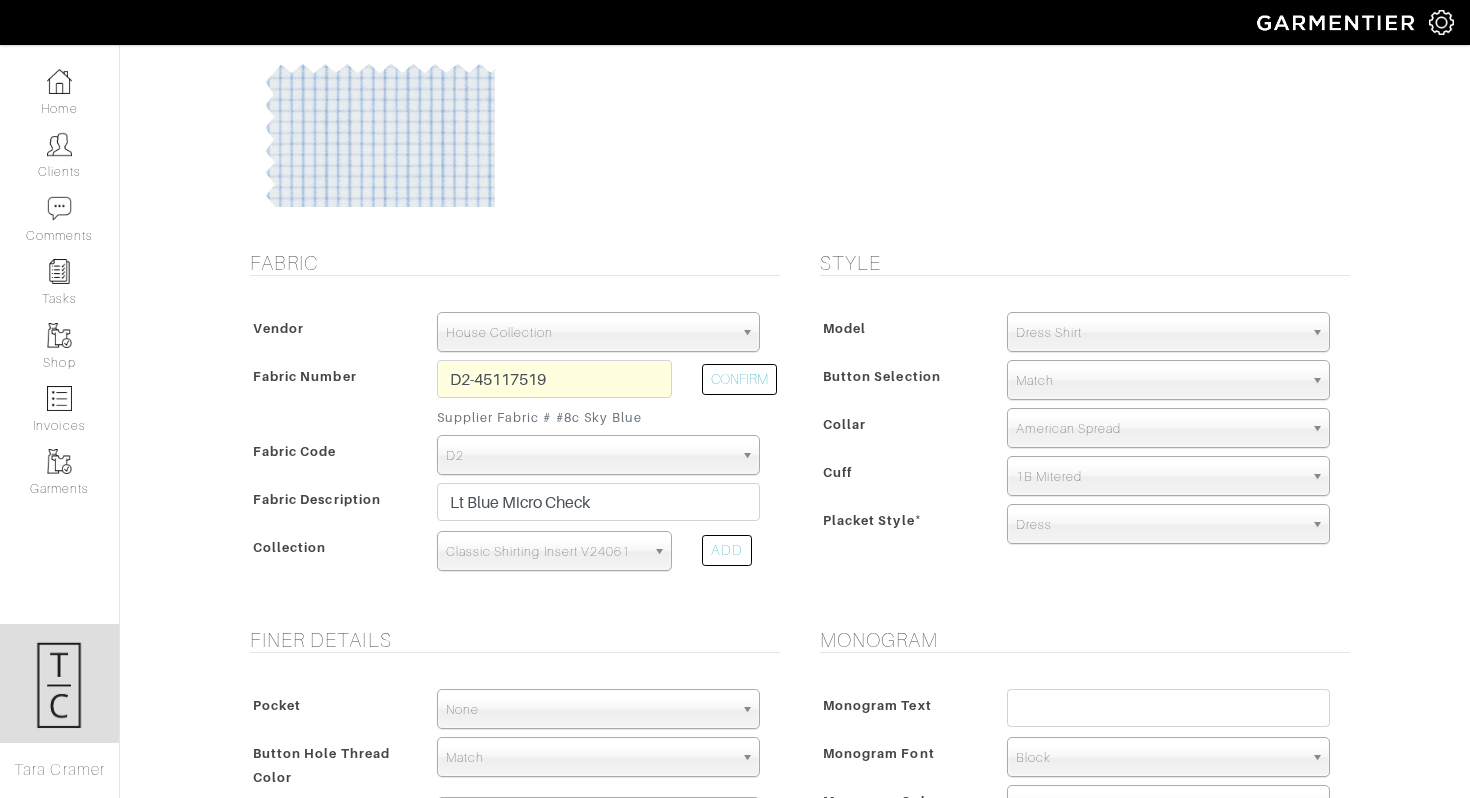 click on "Classic Shirting Insert V24061" at bounding box center [545, 552] 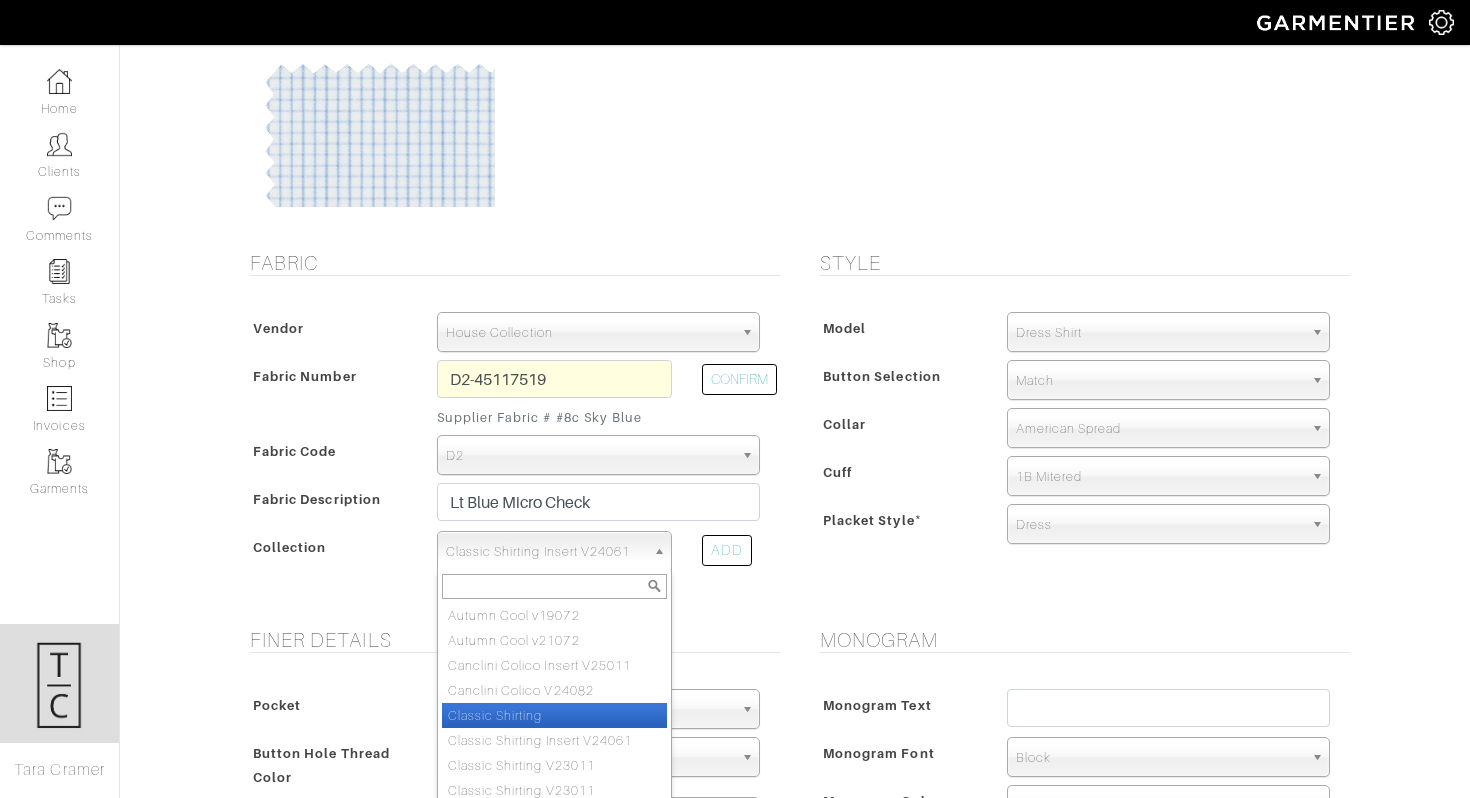 click on "Classic Shirting" at bounding box center (554, 715) 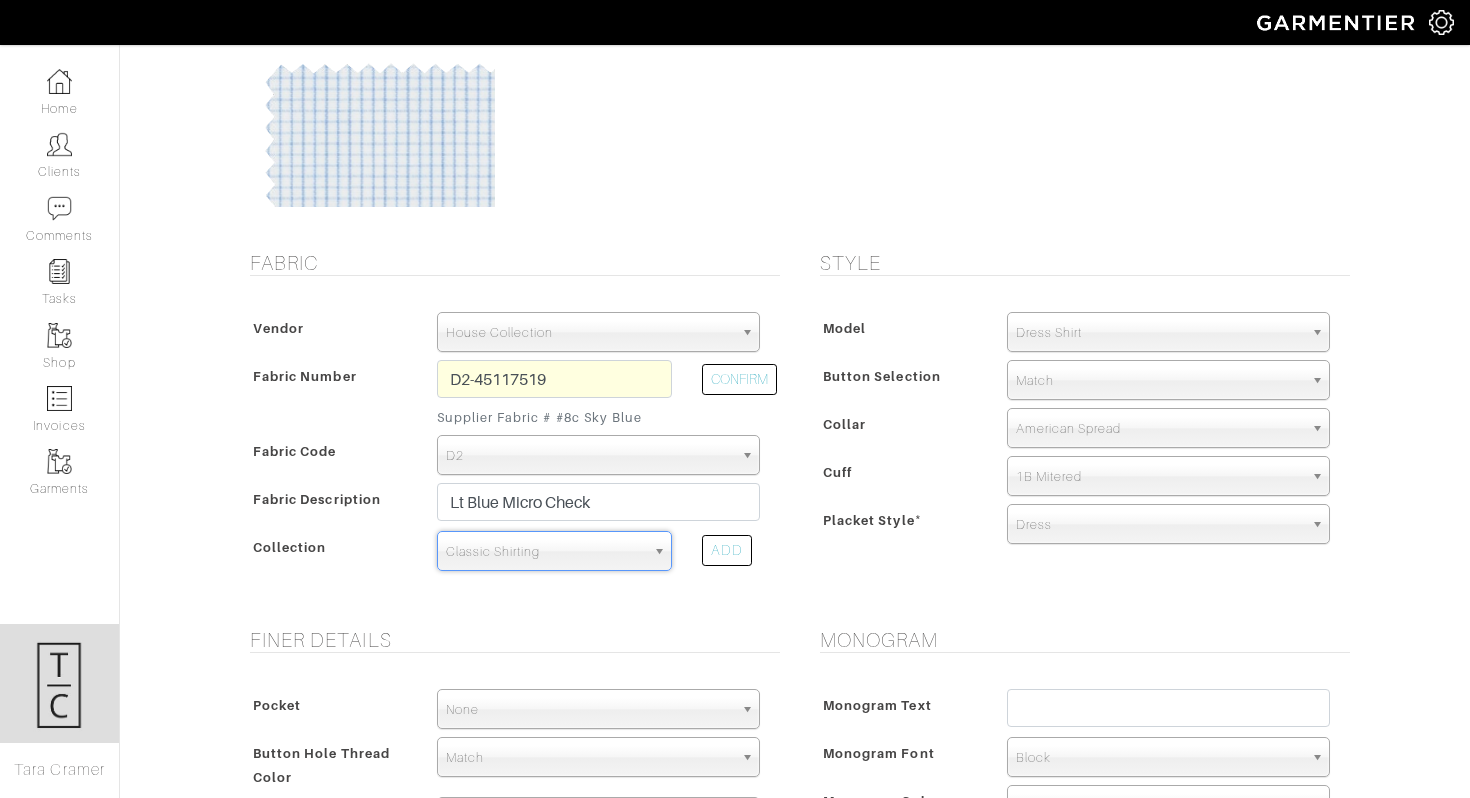 click on "Monogram
Monogram Text
Monogram Font
N/A
Script
Calligraphy
Times Roman
Block
Block
Monogram Color
Match
Aubergine
Azure
Beige
Black
Blue
British Navy
Bubble Gum
Burgundy
Burnt Orange
Celery
Charcoal
Chestnut
Cobalt Blue
Coral
Dark Brown
Dark Gray
Dark Olive
Ecru" at bounding box center [1080, 80] 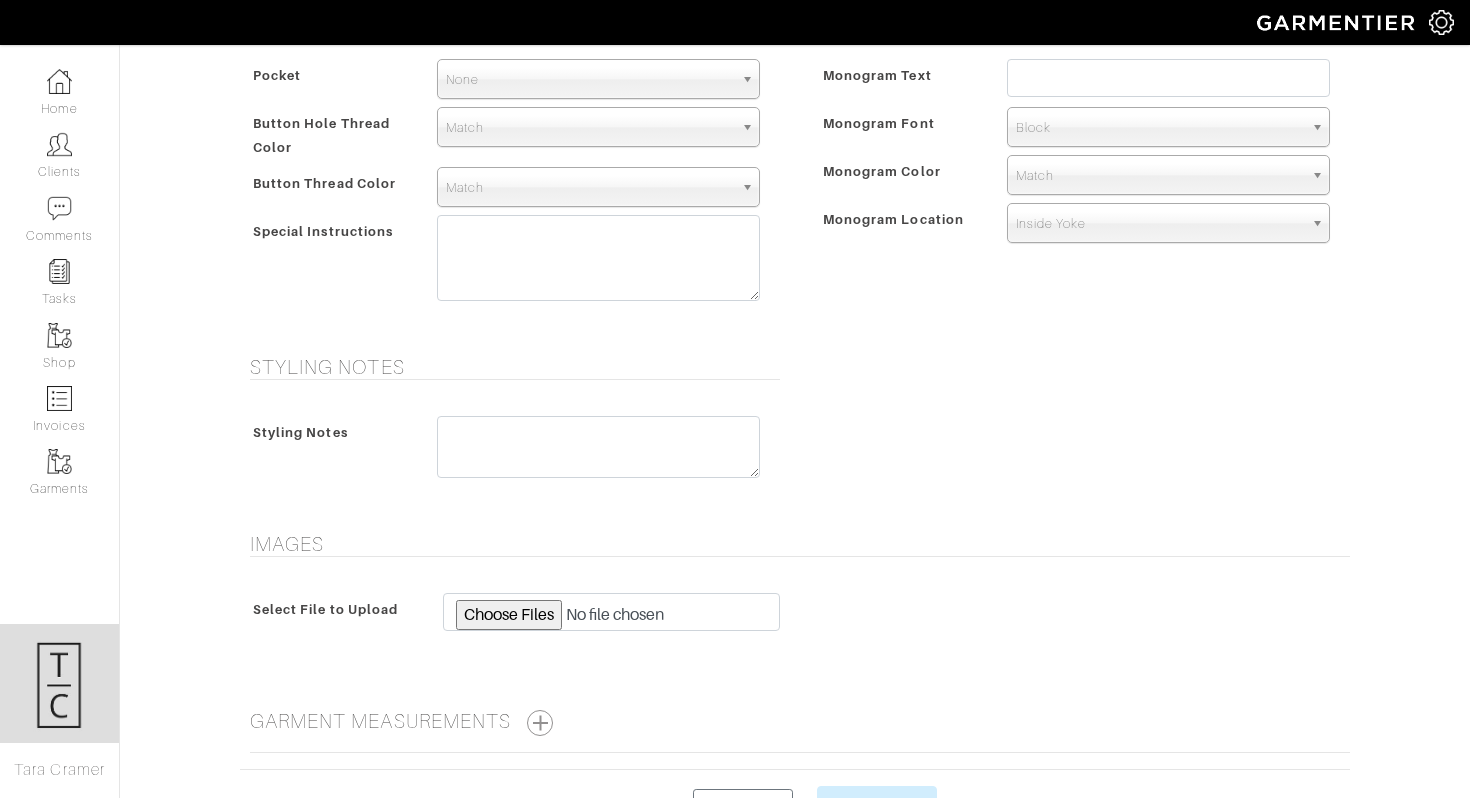 scroll, scrollTop: 887, scrollLeft: 0, axis: vertical 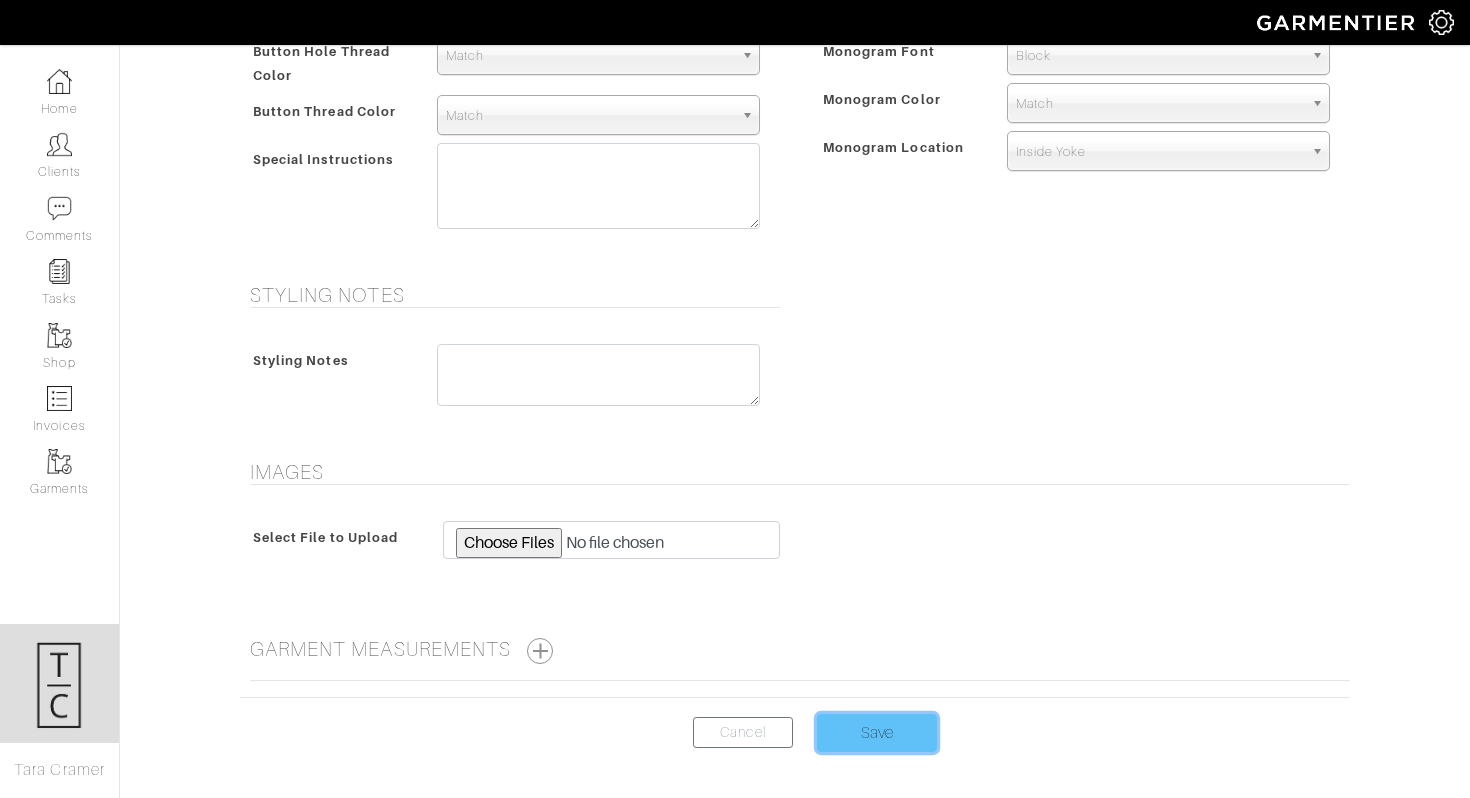 click on "Save" at bounding box center [877, 733] 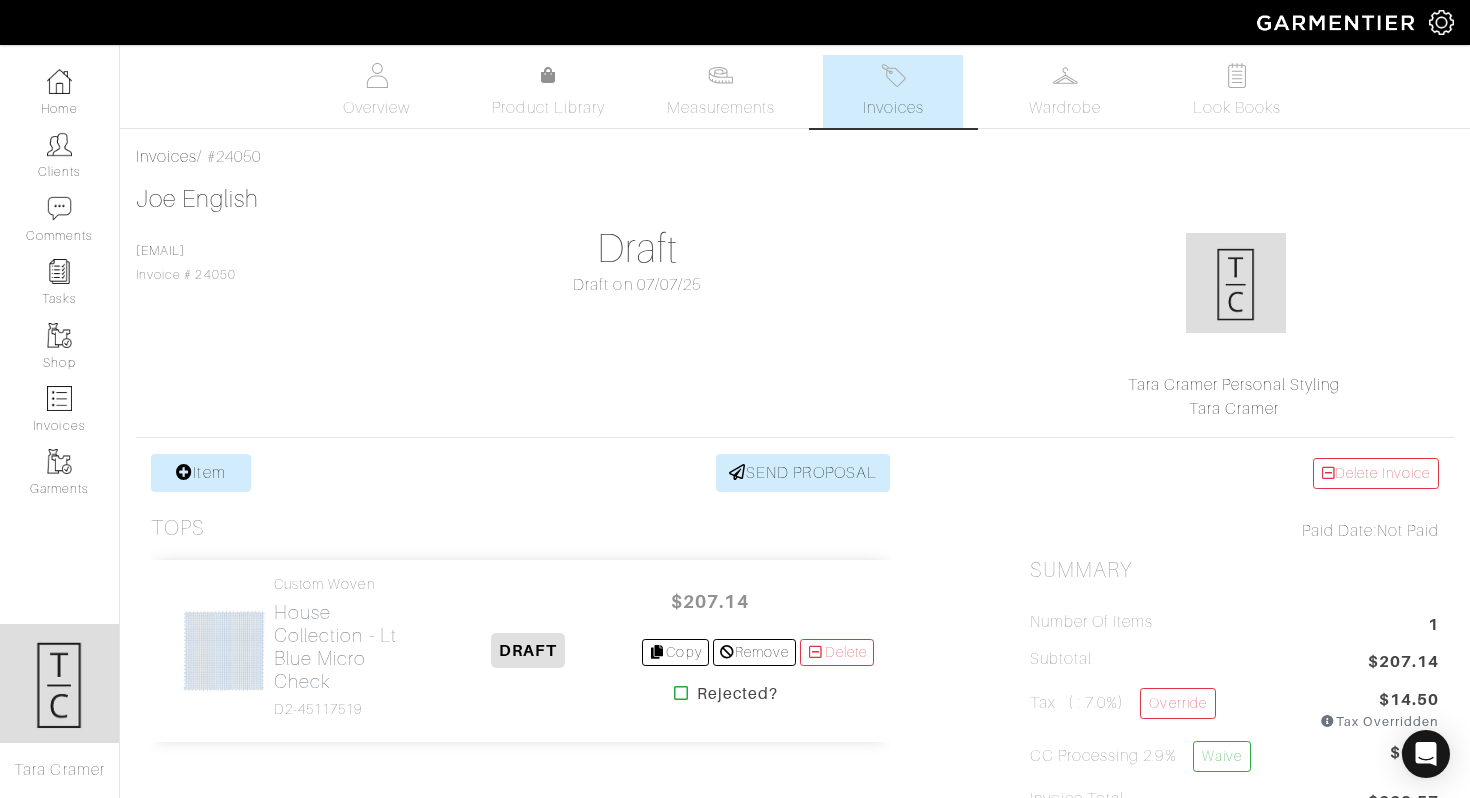 scroll, scrollTop: 0, scrollLeft: 0, axis: both 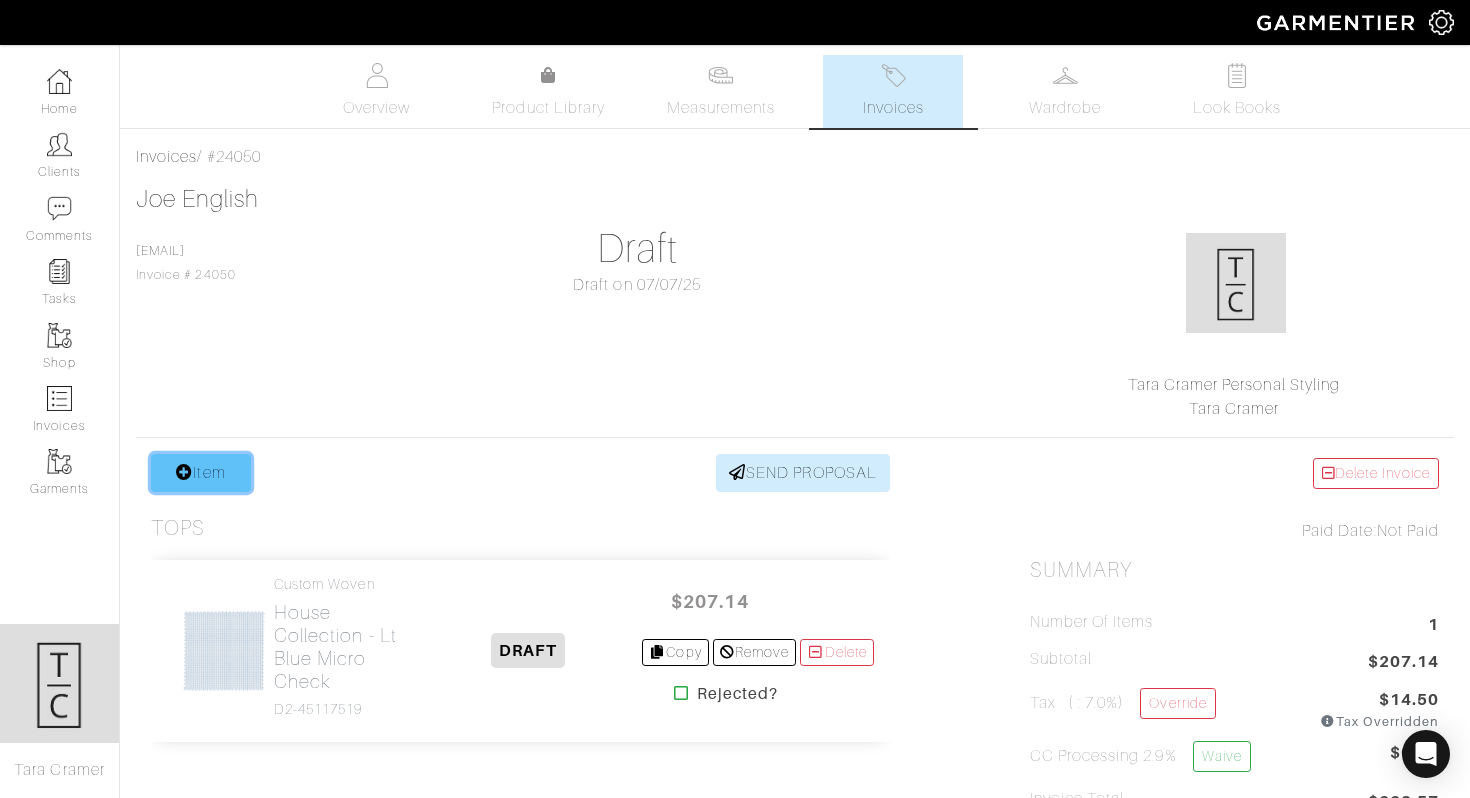 click on "Item" at bounding box center [201, 473] 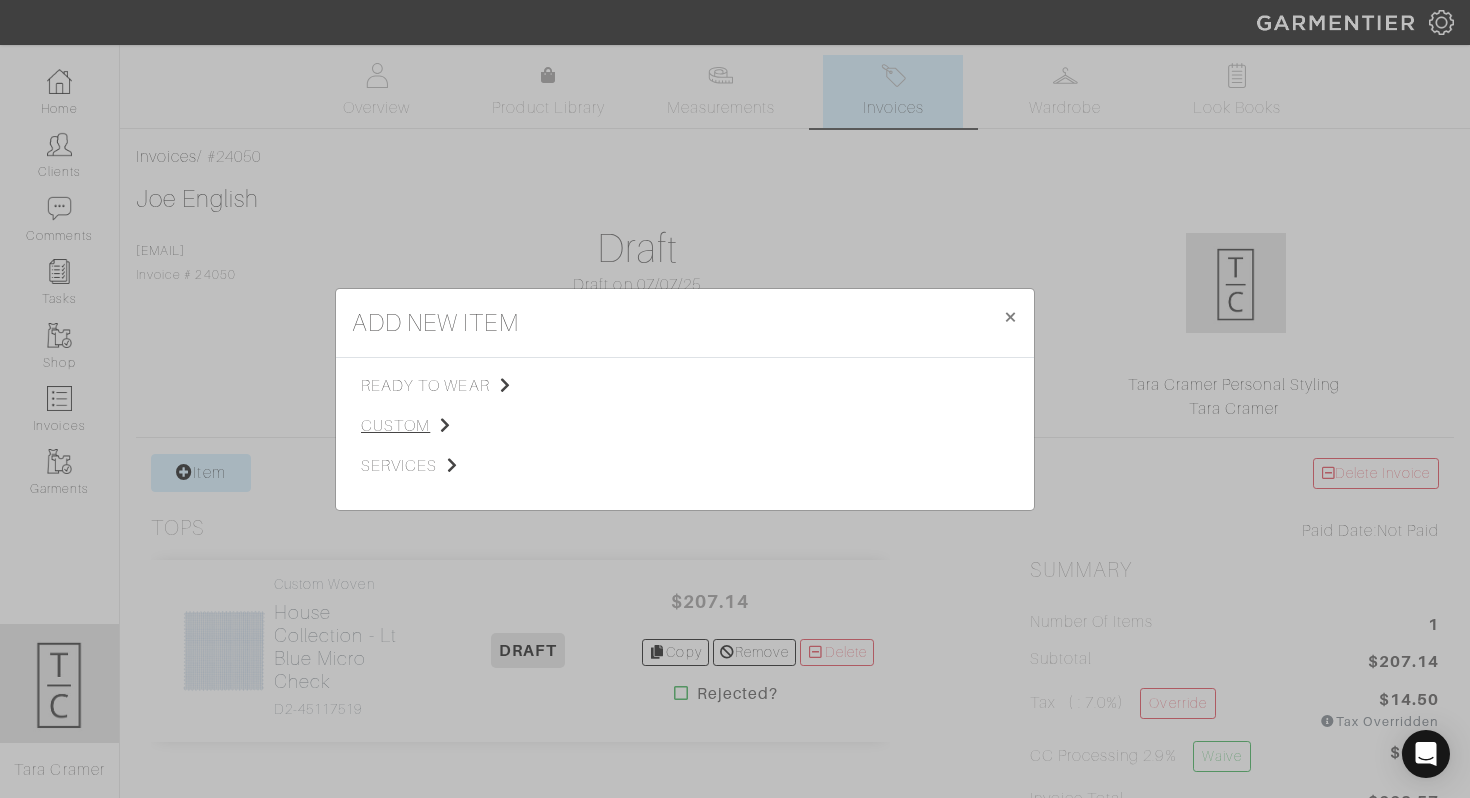 click on "custom" at bounding box center [461, 426] 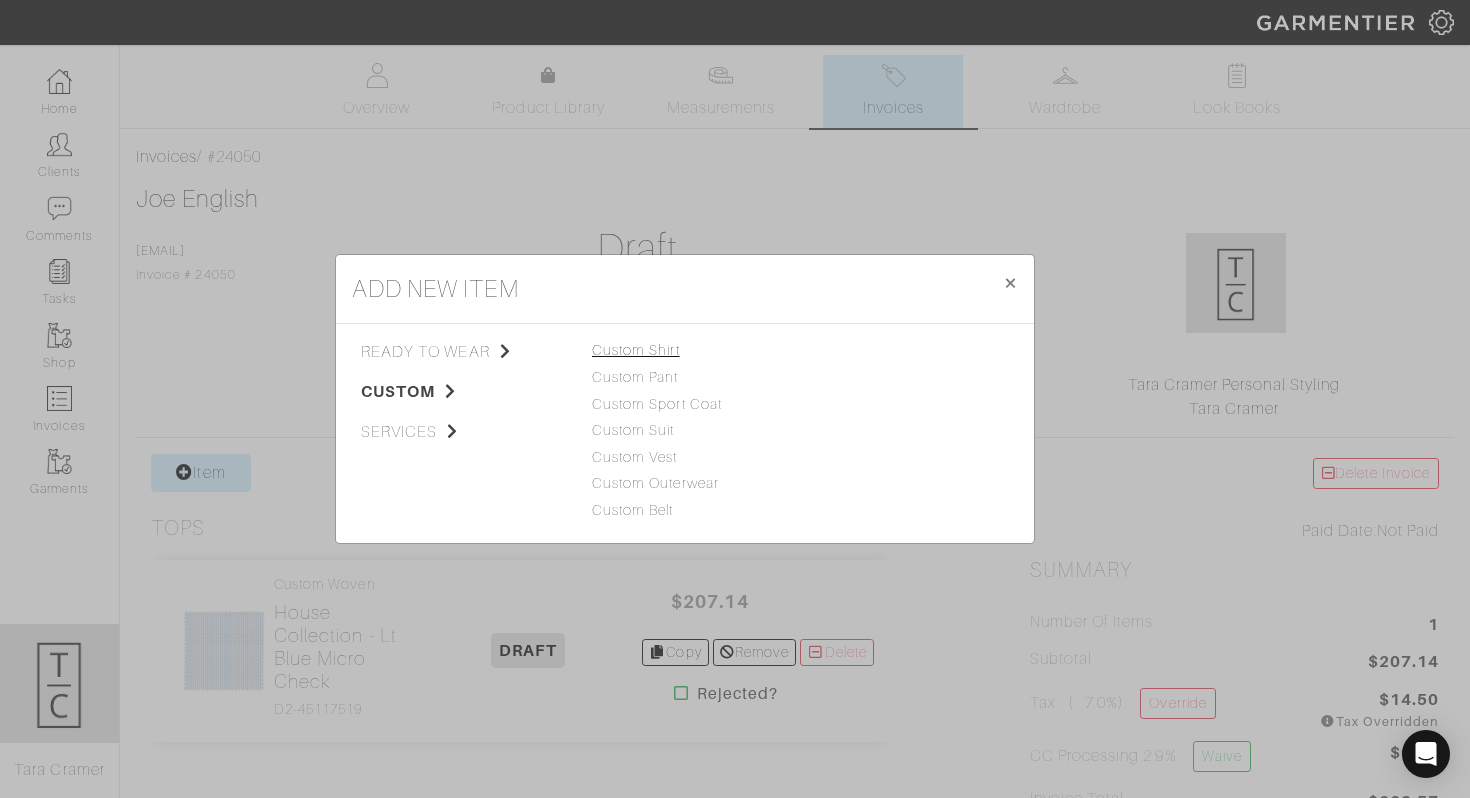 click on "Custom Shirt" at bounding box center [636, 350] 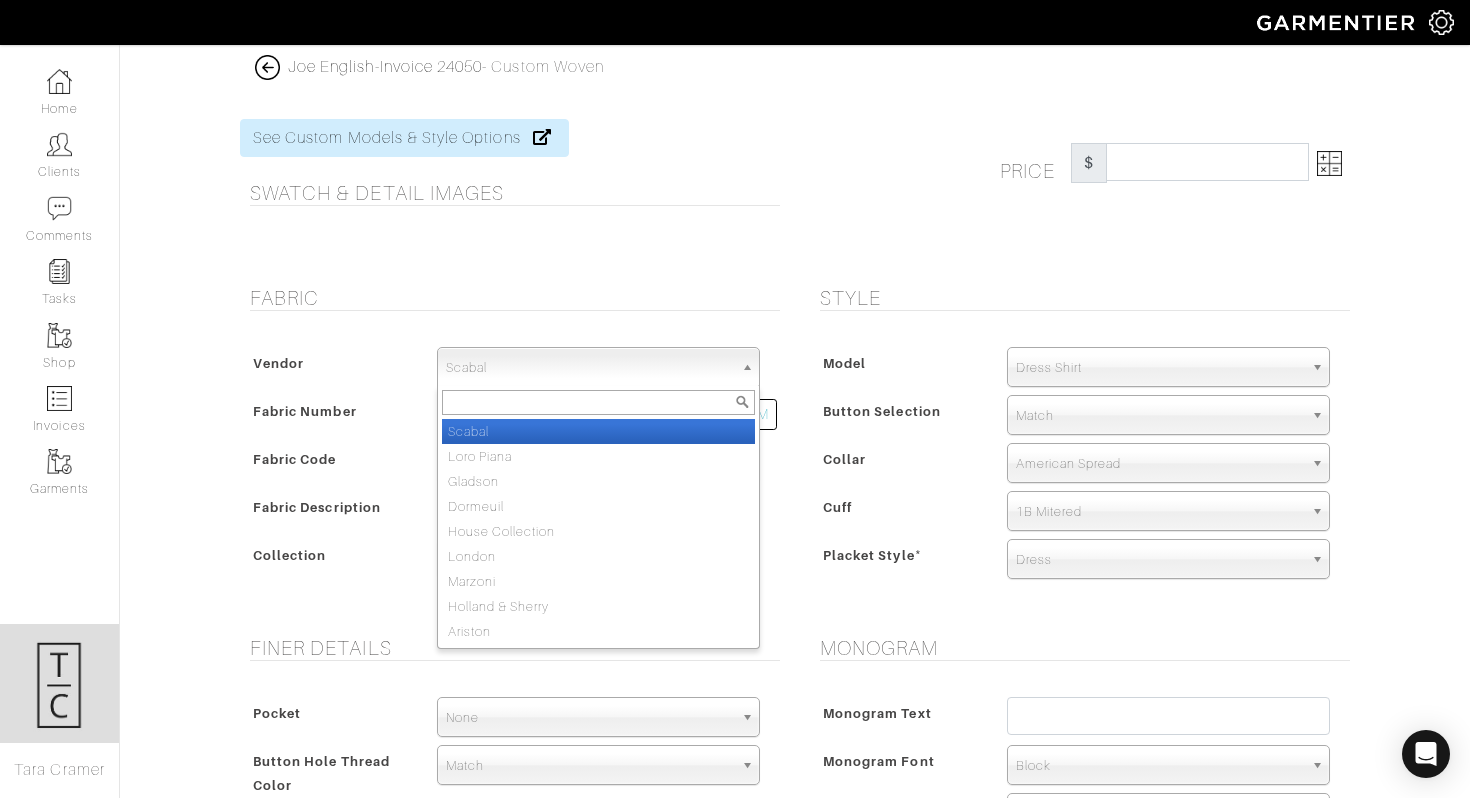 click on "Scabal" at bounding box center (589, 368) 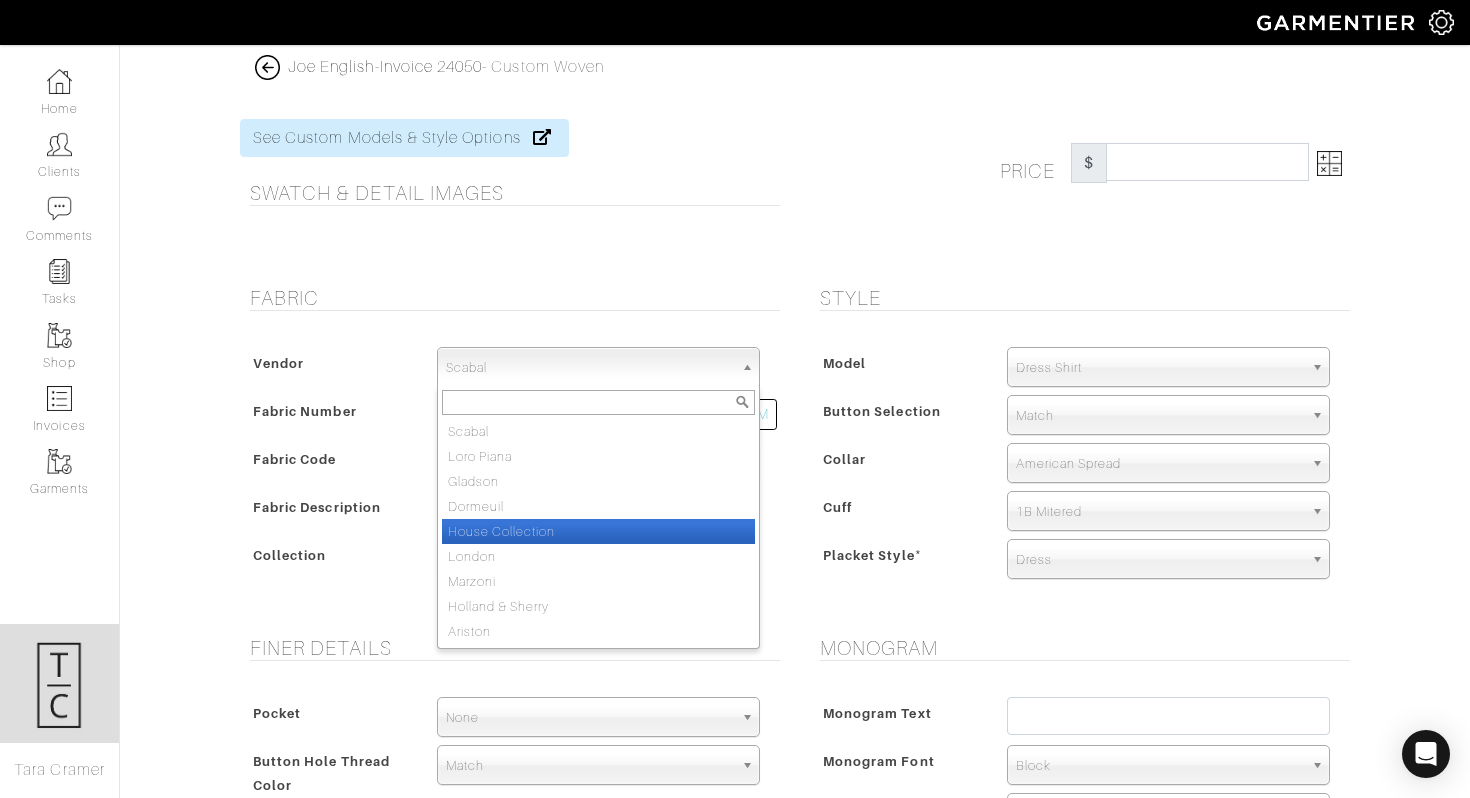 click on "House Collection" at bounding box center (598, 531) 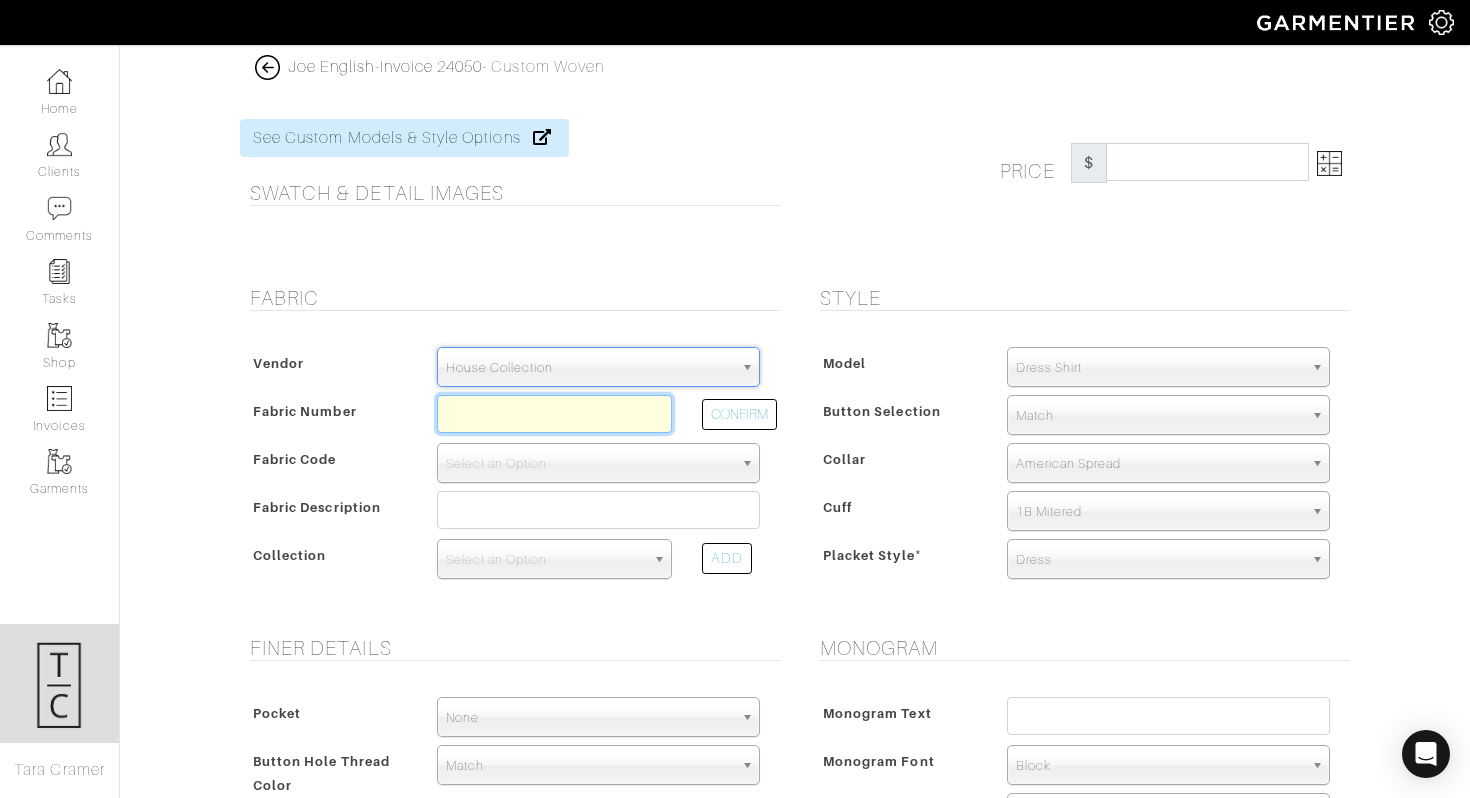 click at bounding box center (554, 414) 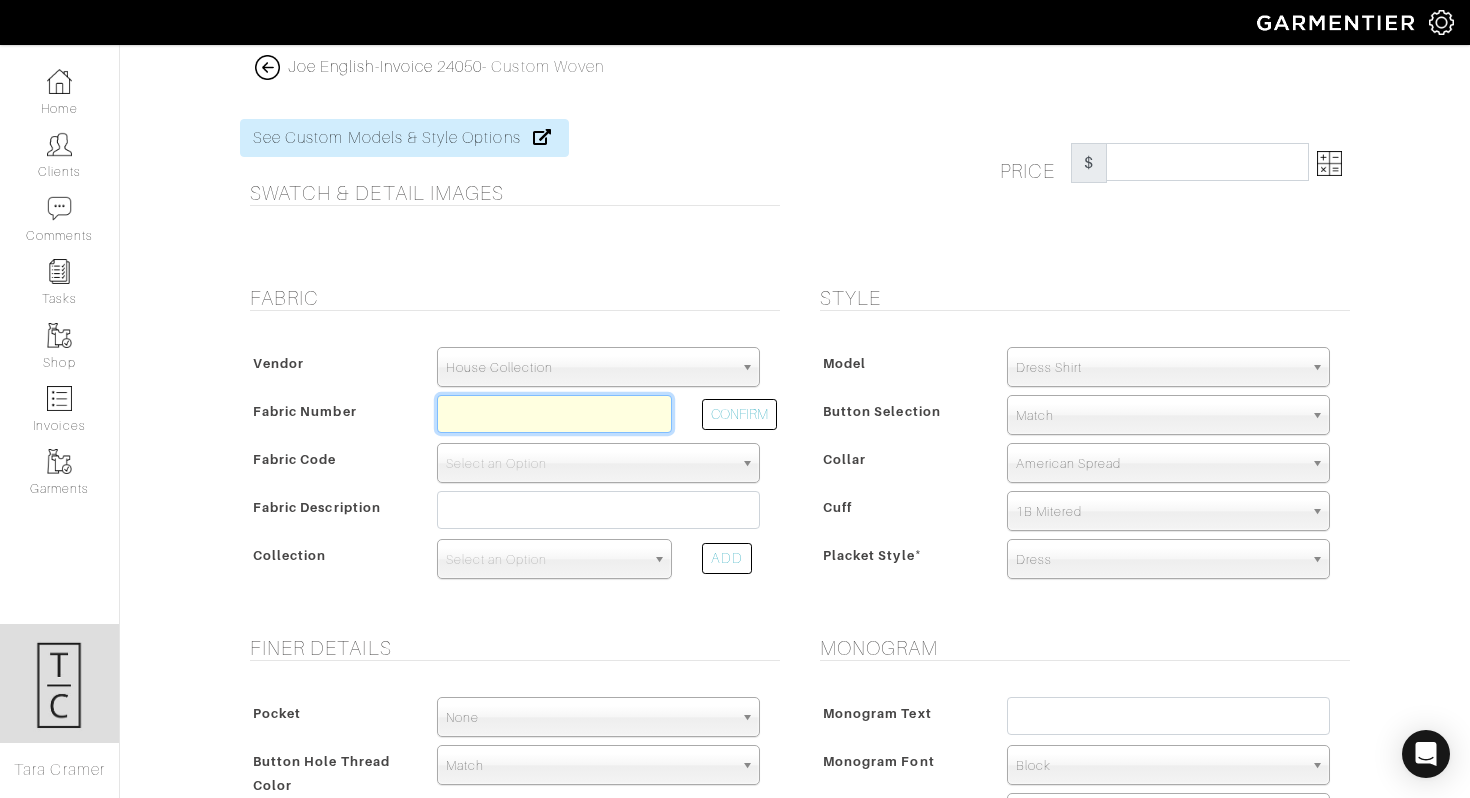paste on "D2-45117519" 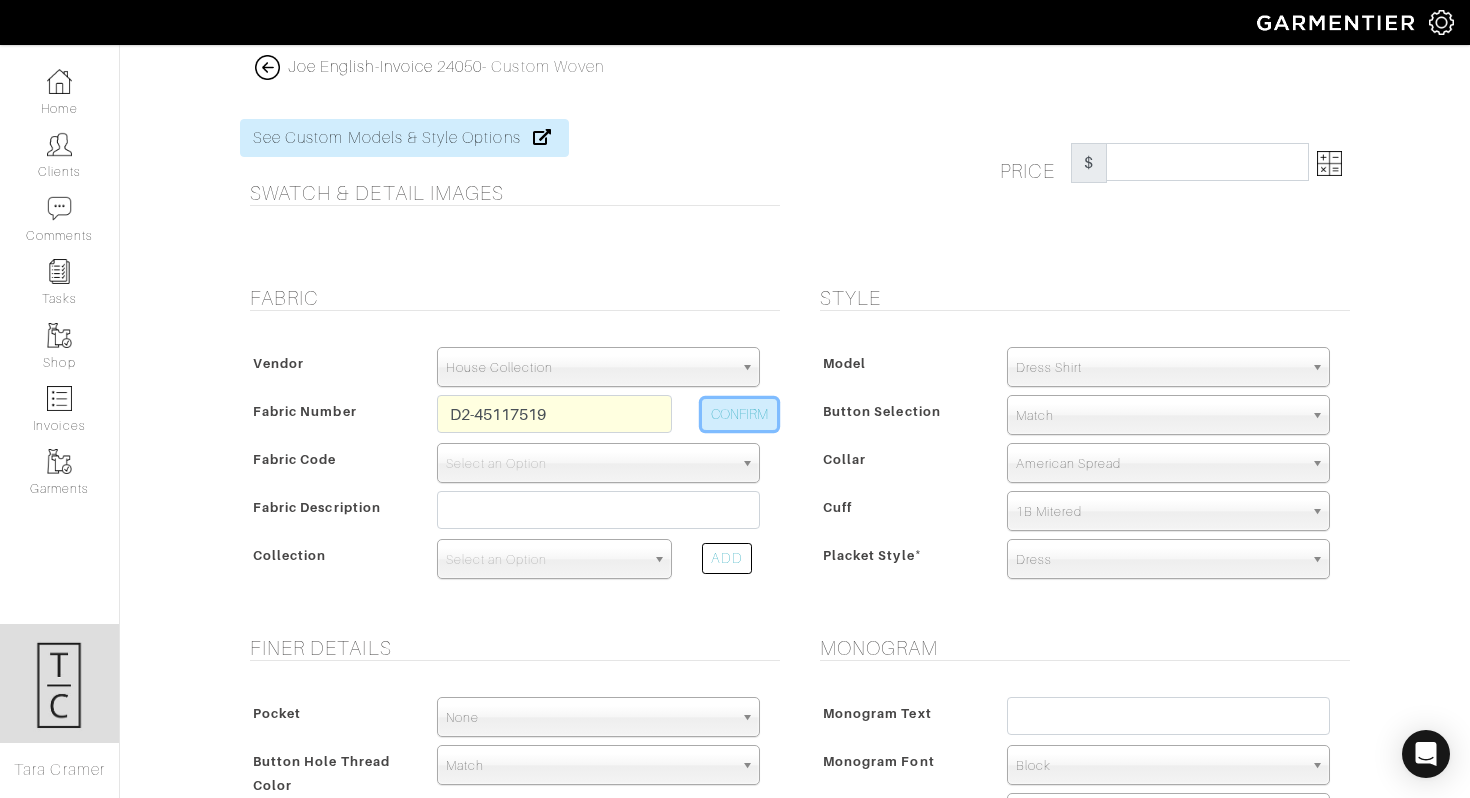 click on "CONFIRM" at bounding box center (739, 414) 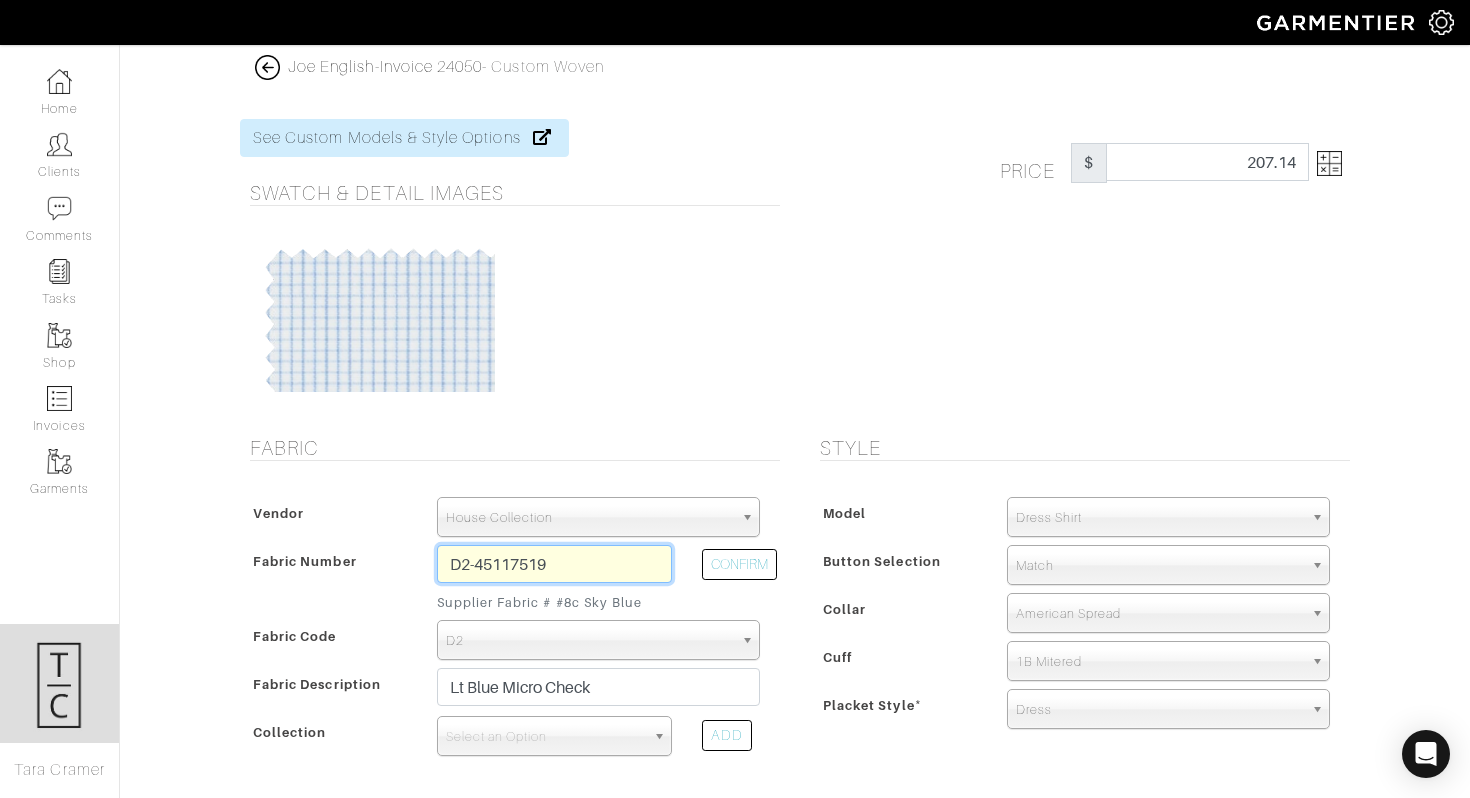 drag, startPoint x: 456, startPoint y: 568, endPoint x: 691, endPoint y: 596, distance: 236.6622 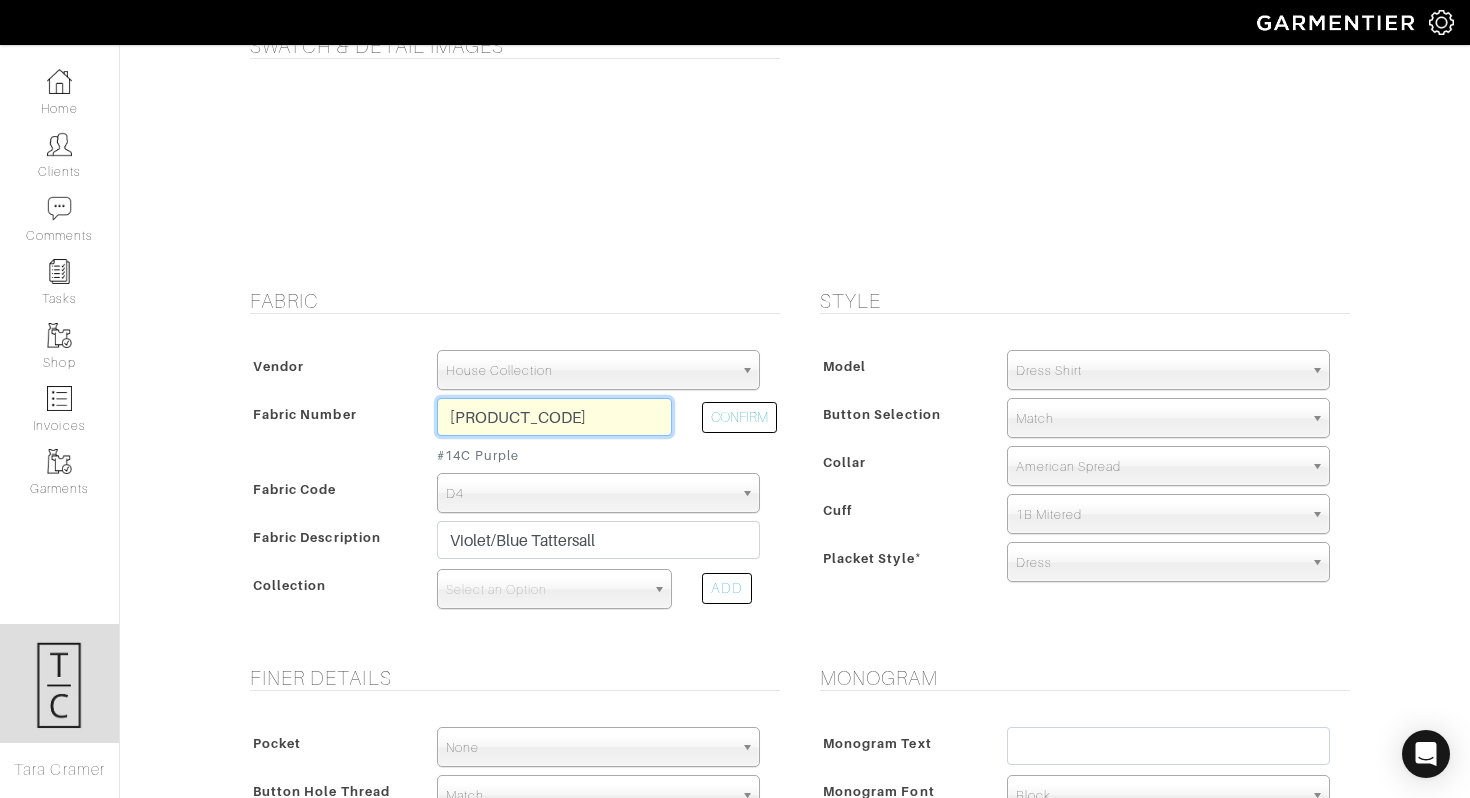 scroll, scrollTop: 150, scrollLeft: 0, axis: vertical 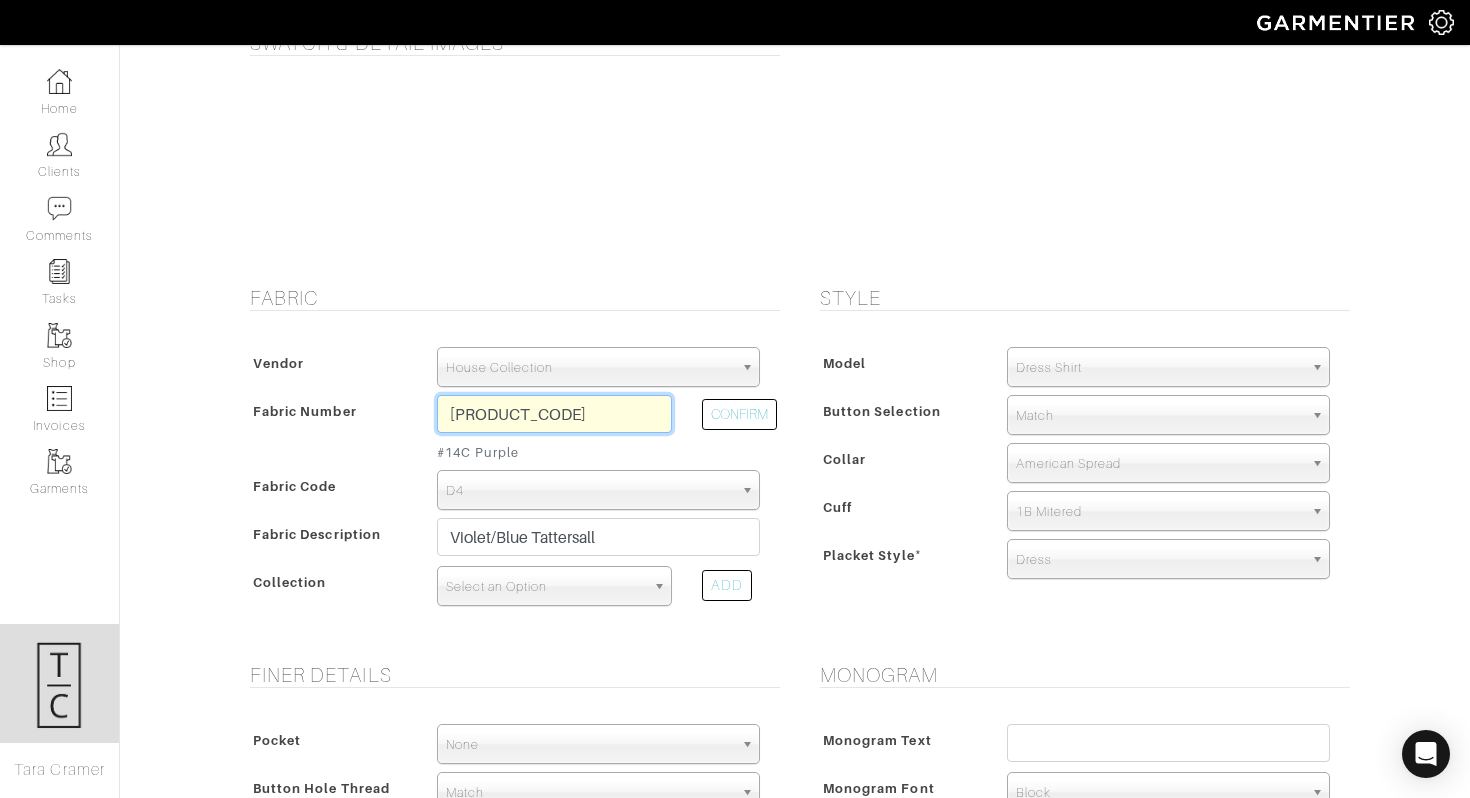 type on "D4-45117537" 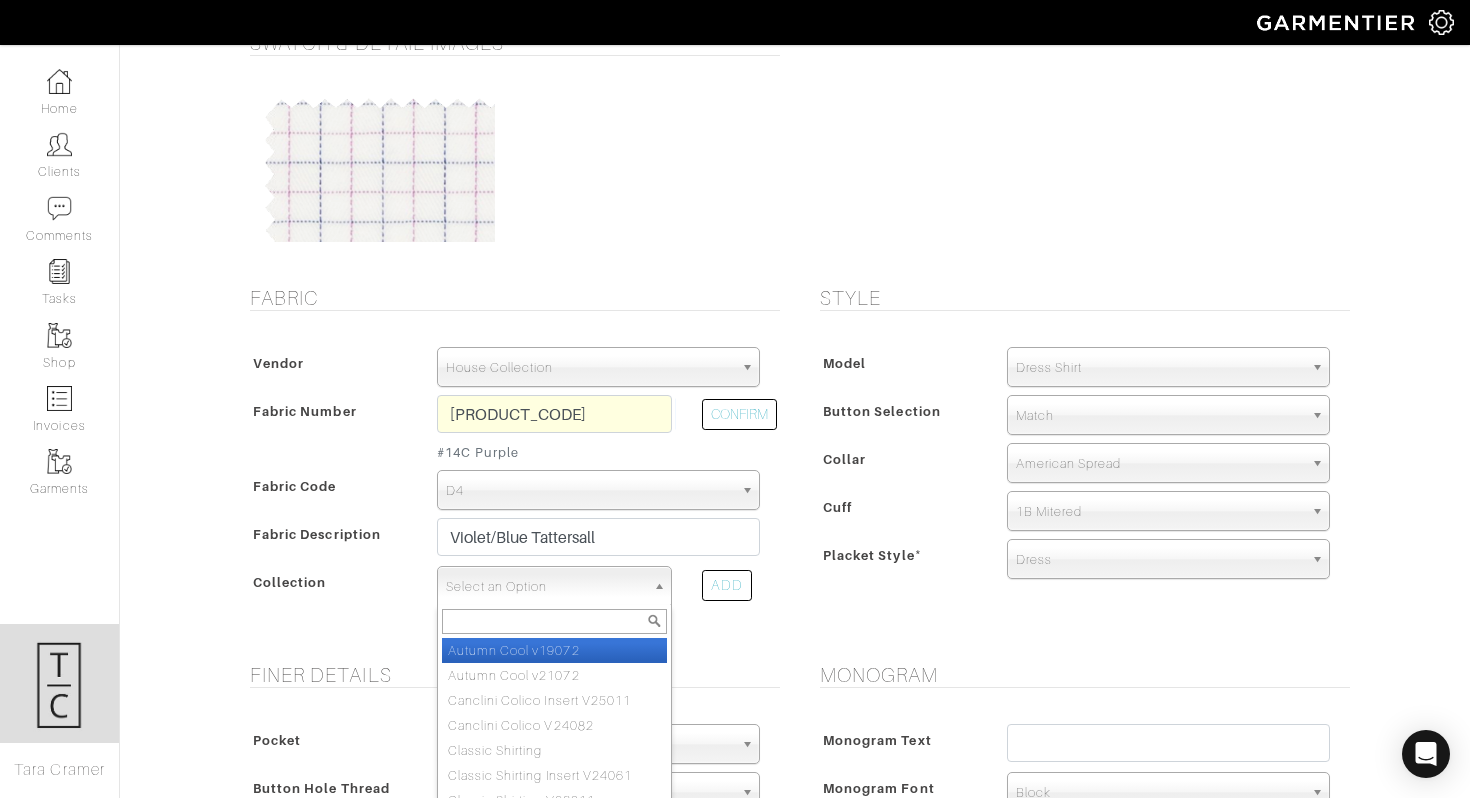 click on "Select an Option" at bounding box center [545, 587] 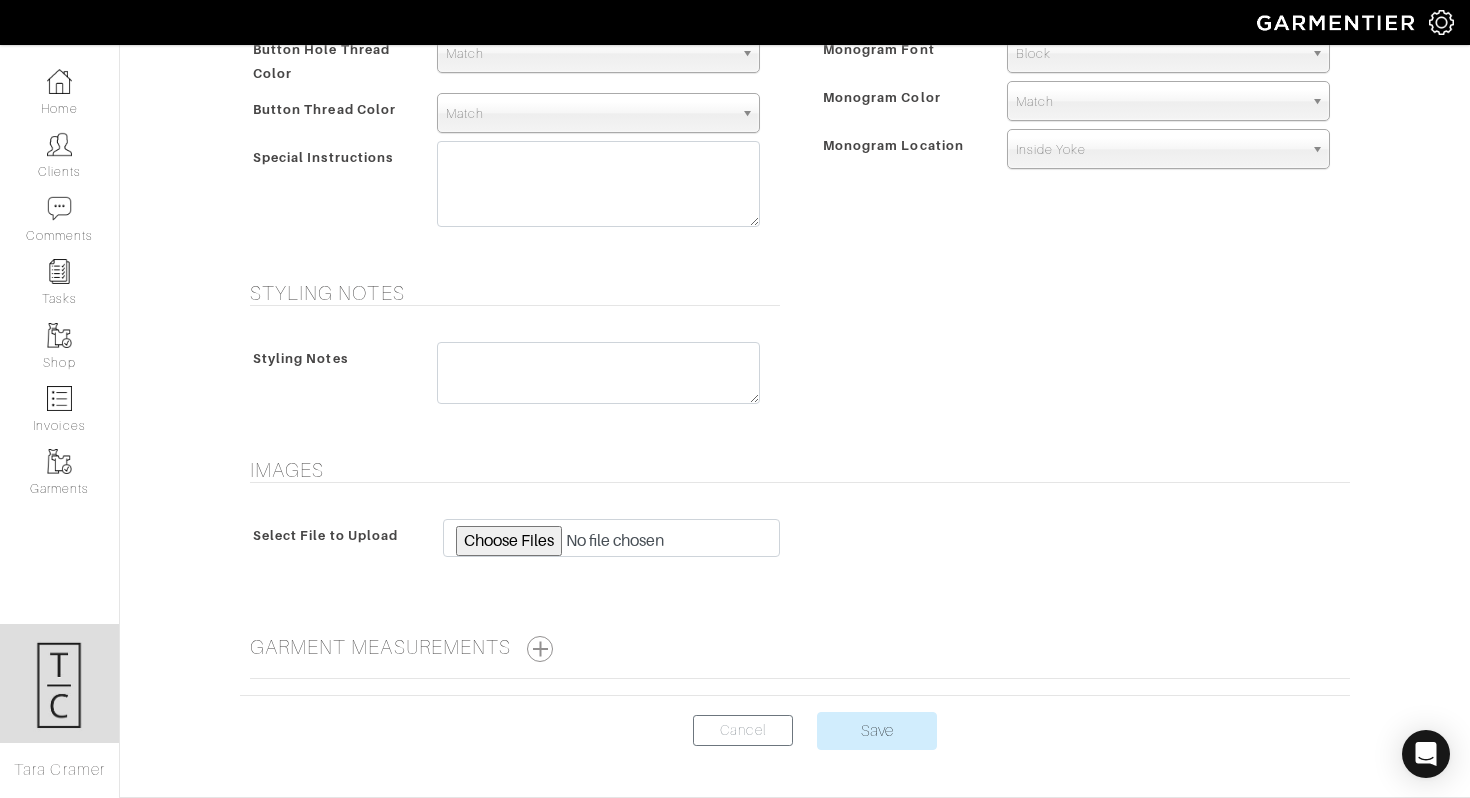 scroll, scrollTop: 960, scrollLeft: 0, axis: vertical 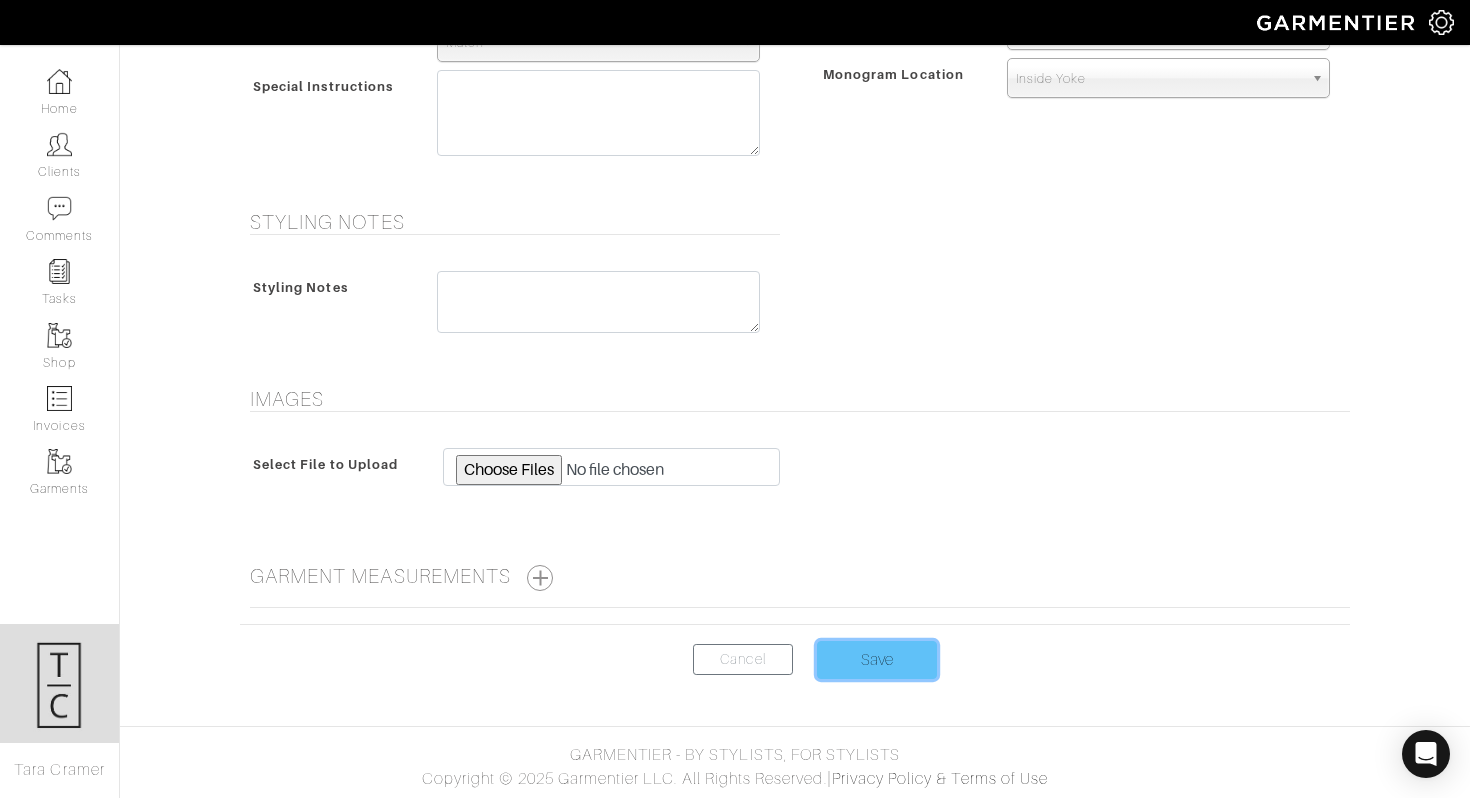 click on "Save" at bounding box center (877, 660) 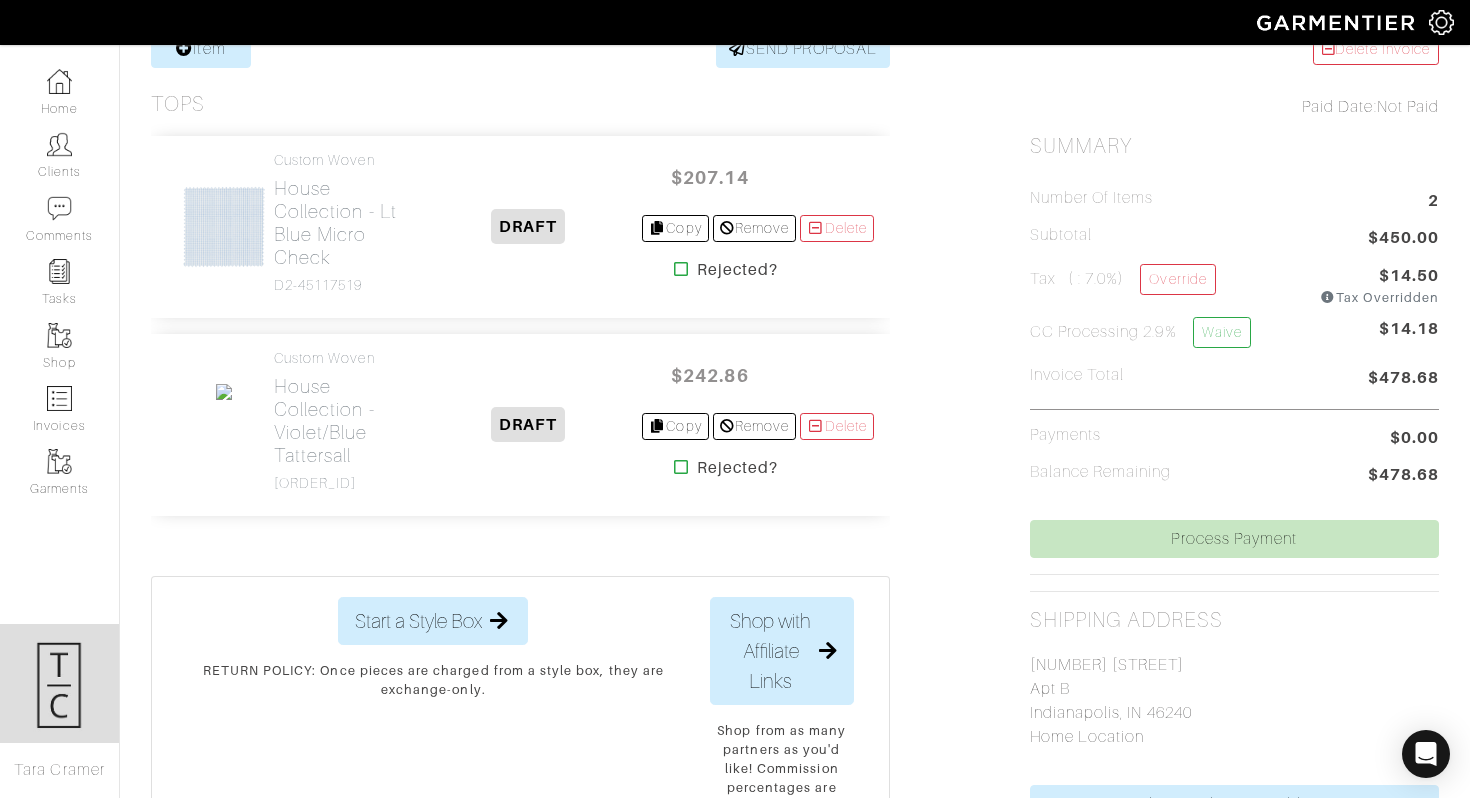 scroll, scrollTop: 387, scrollLeft: 0, axis: vertical 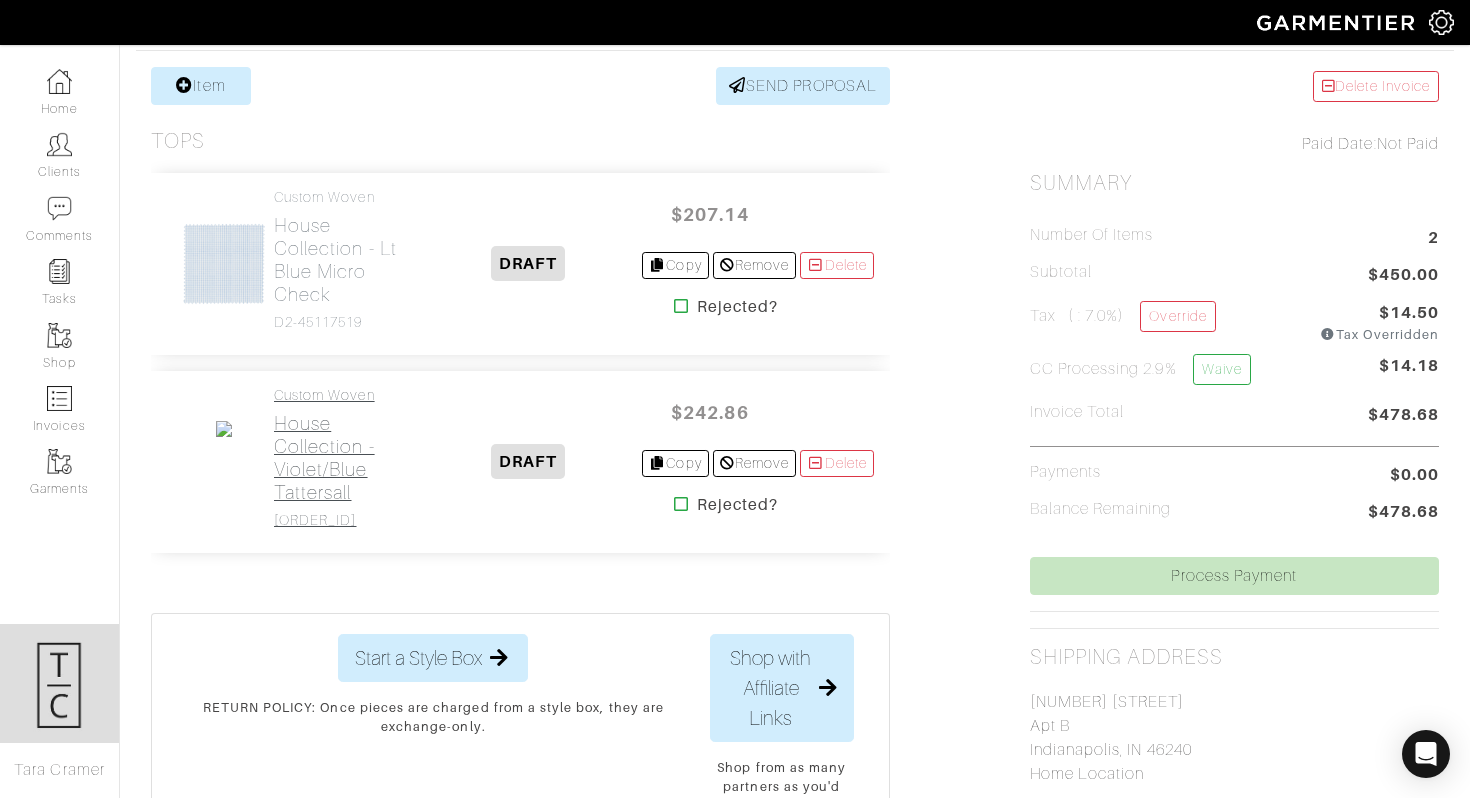 click on "House Collection -
Violet/Blue Tattersall" at bounding box center (344, 458) 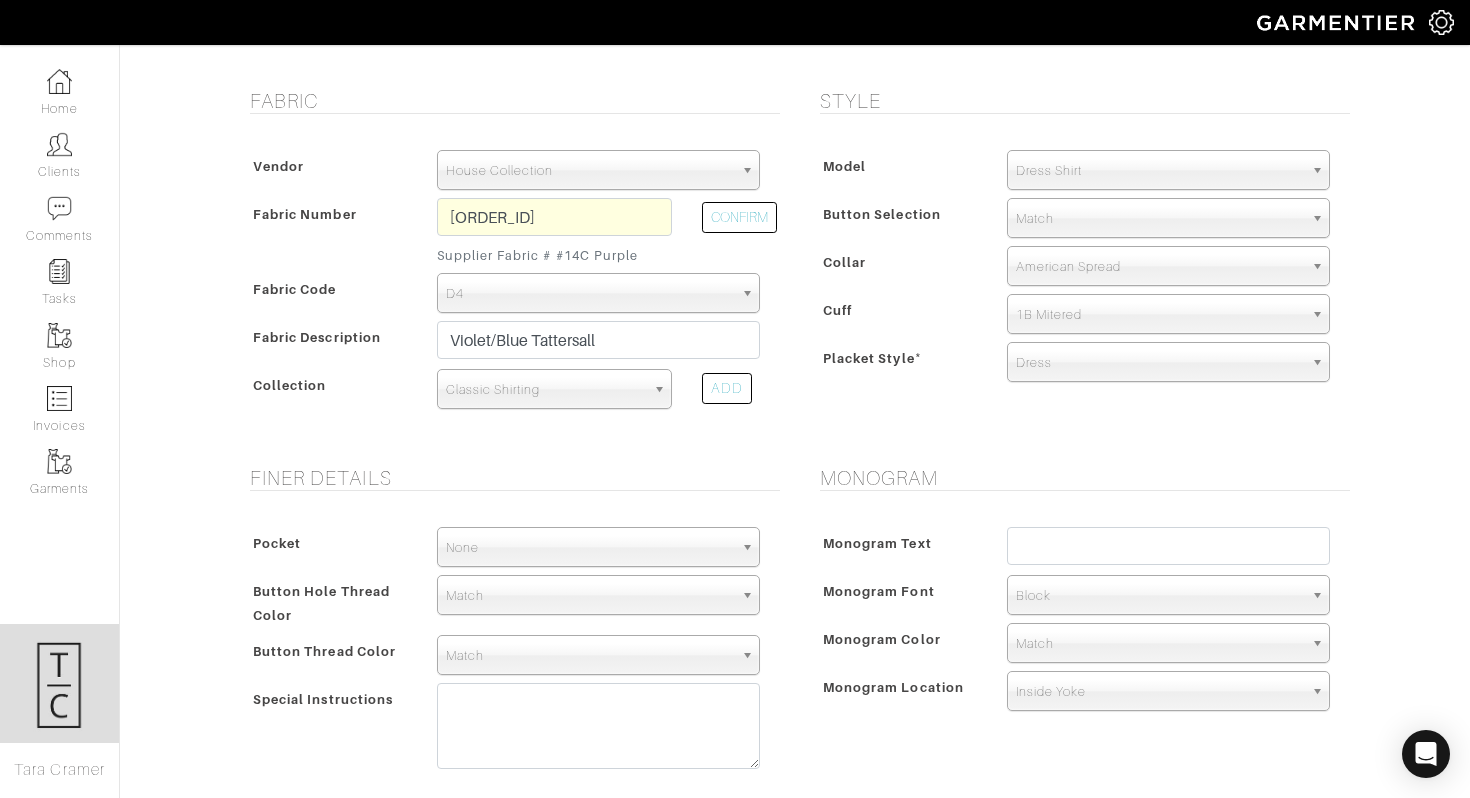 scroll, scrollTop: 0, scrollLeft: 0, axis: both 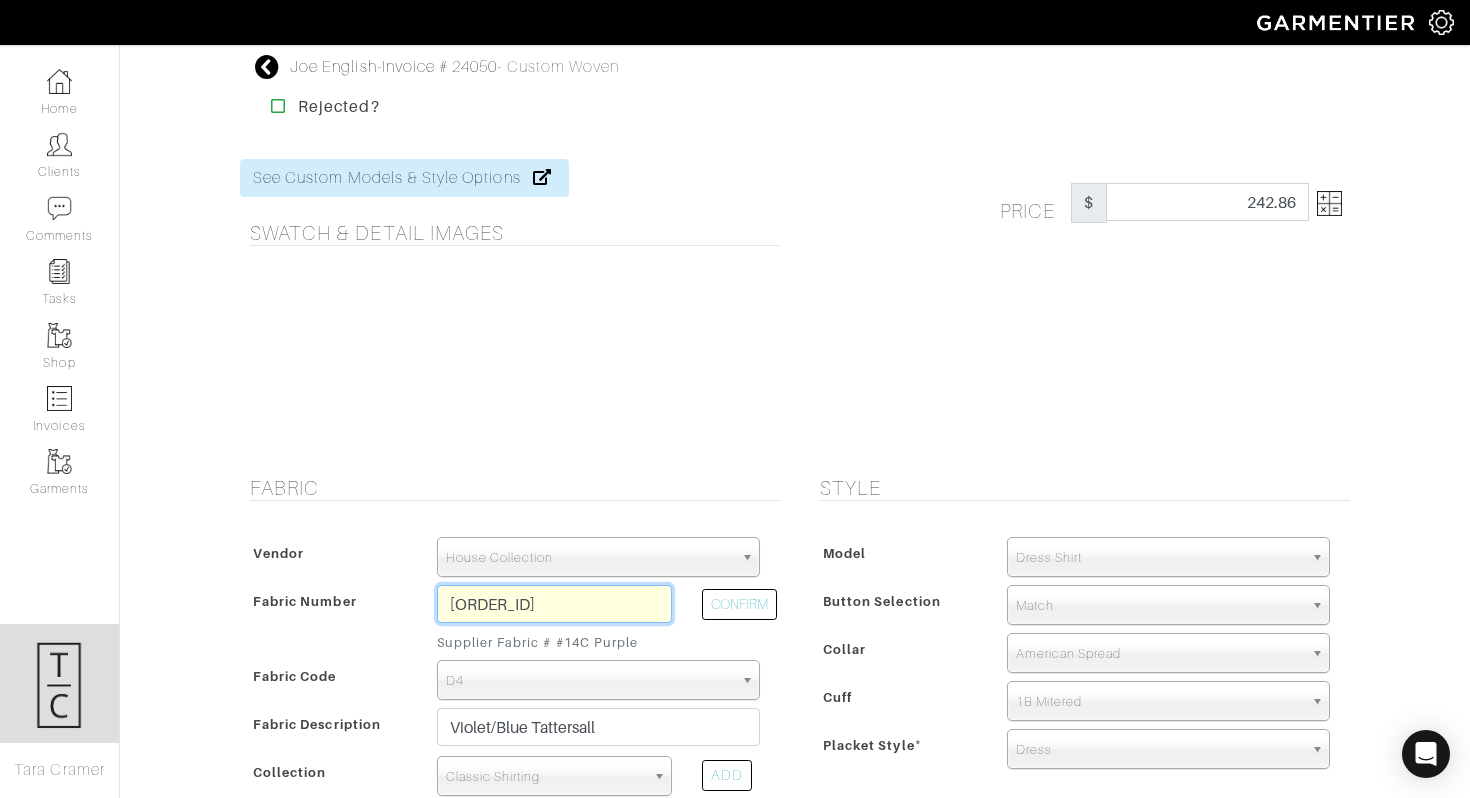 drag, startPoint x: 449, startPoint y: 602, endPoint x: 889, endPoint y: 642, distance: 441.81445 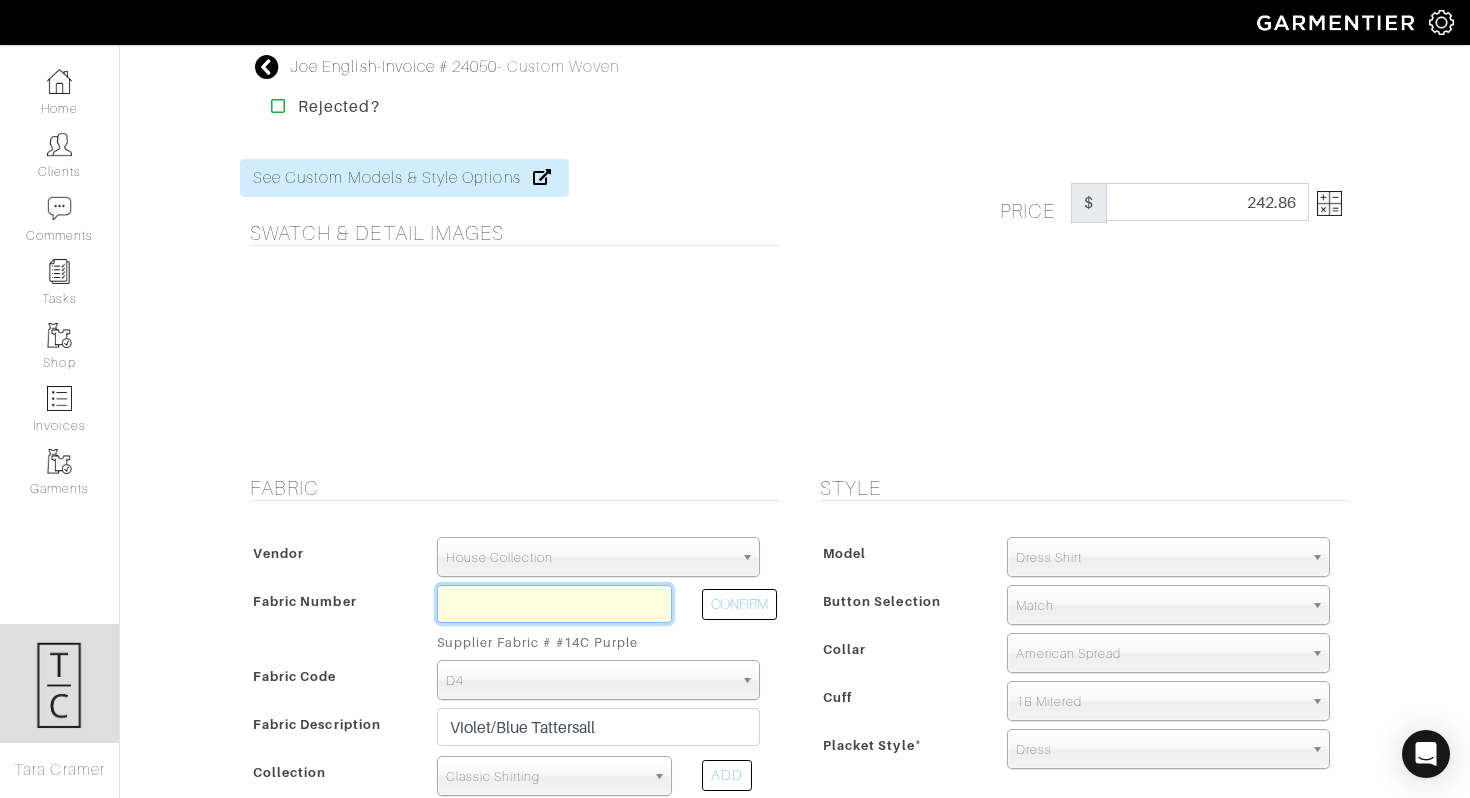 paste on "D2-45117519" 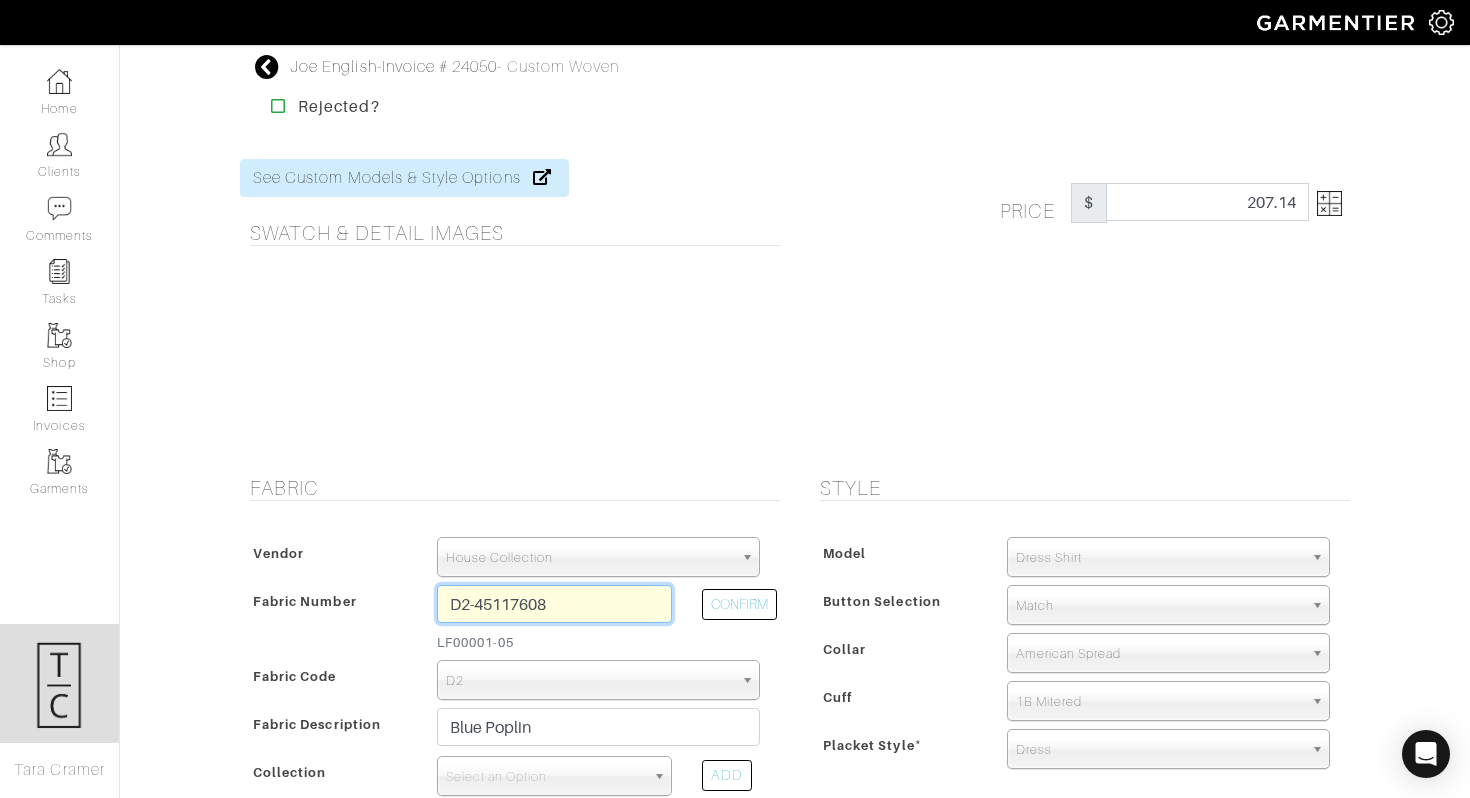 type on "D2-45117608" 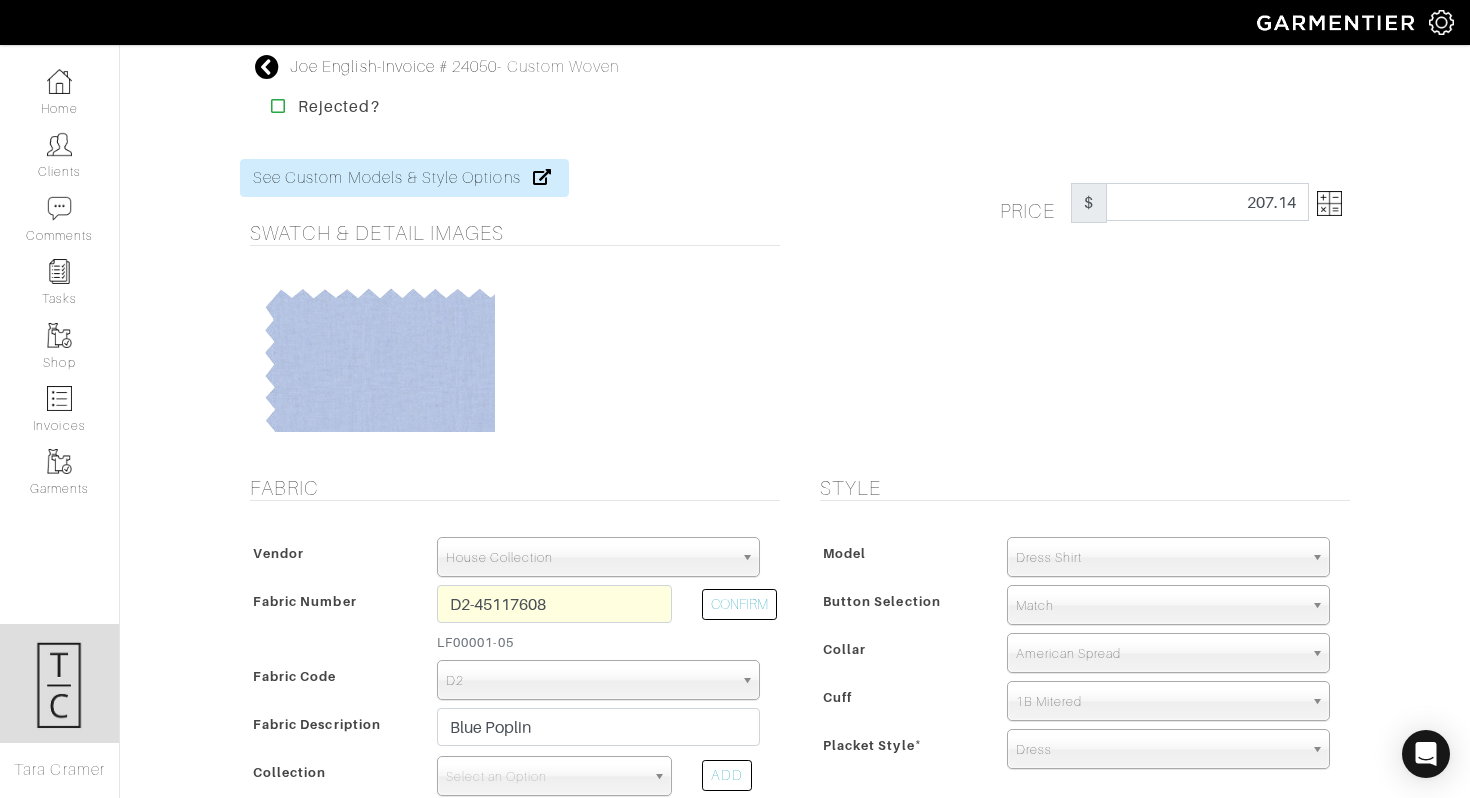 click at bounding box center (642, 357) 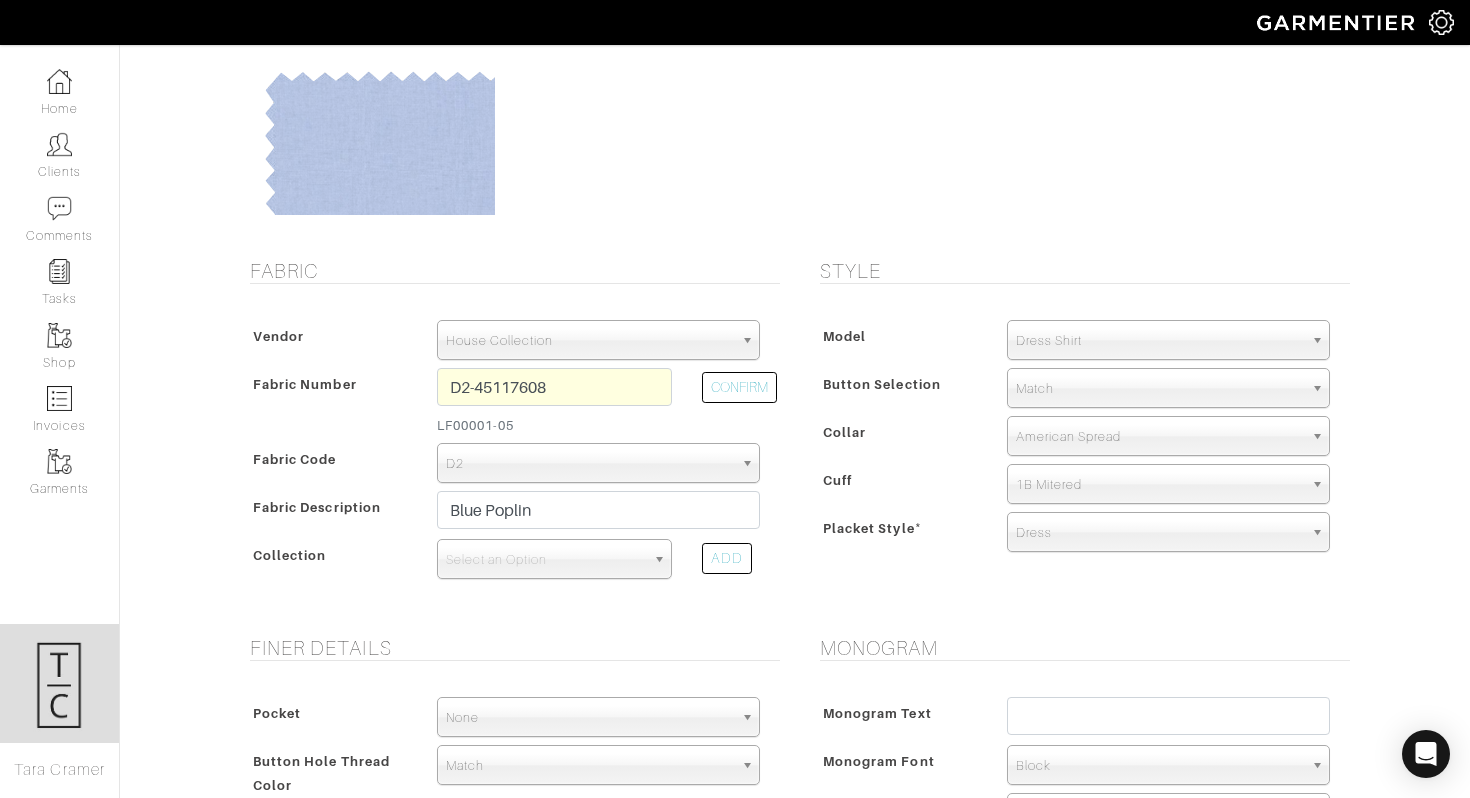 scroll, scrollTop: 219, scrollLeft: 0, axis: vertical 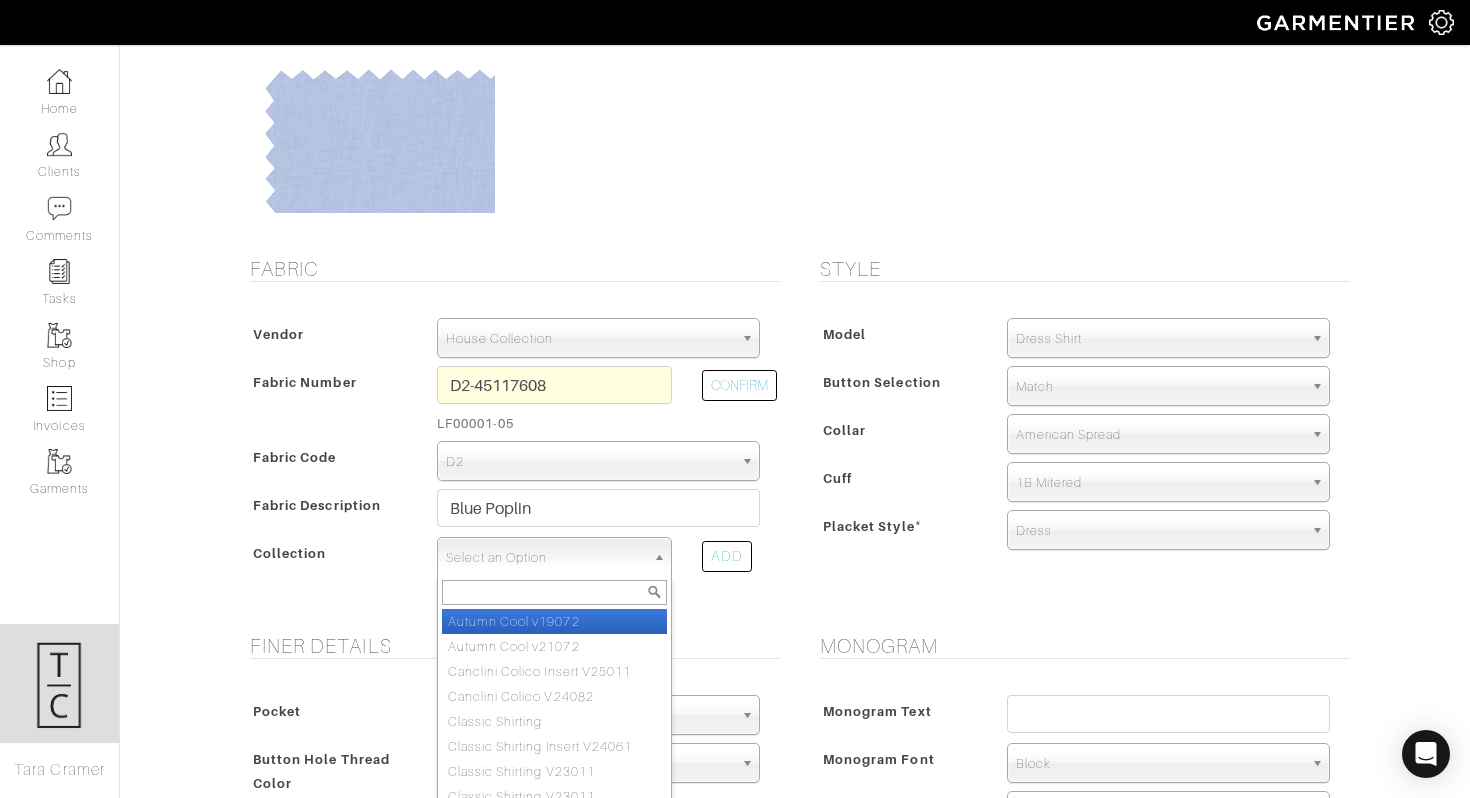 click on "Select an Option" at bounding box center [545, 558] 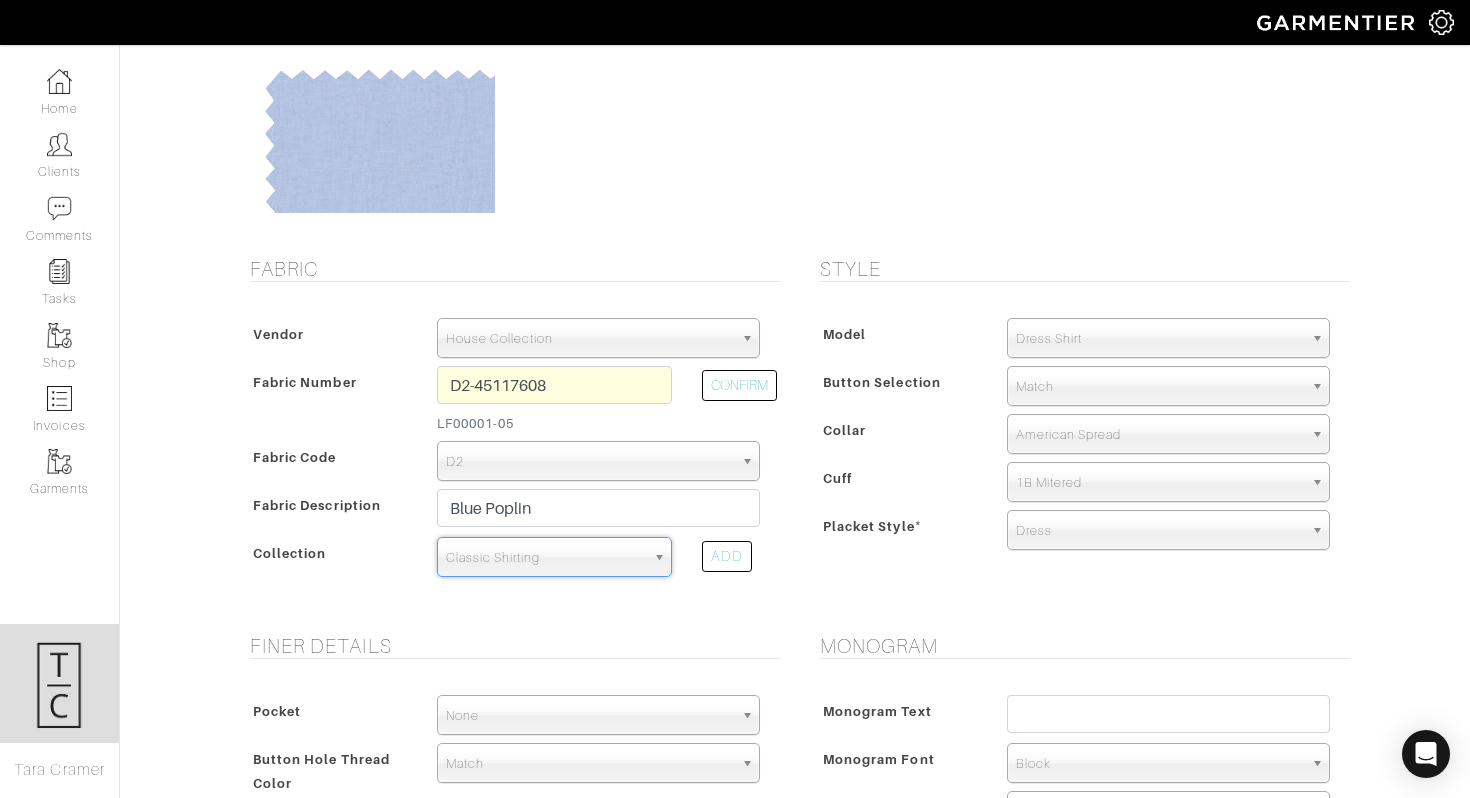 click on "Vendor
Scabal
Loro Piana
Gladson
Dormeuil
House Collection
London
Marzoni
Holland & Sherry
Ariston
House Collection
Fabric Number
D2-45117608
LF00001-05
CONFIRM
Fabric Code
A3" at bounding box center (510, 454) 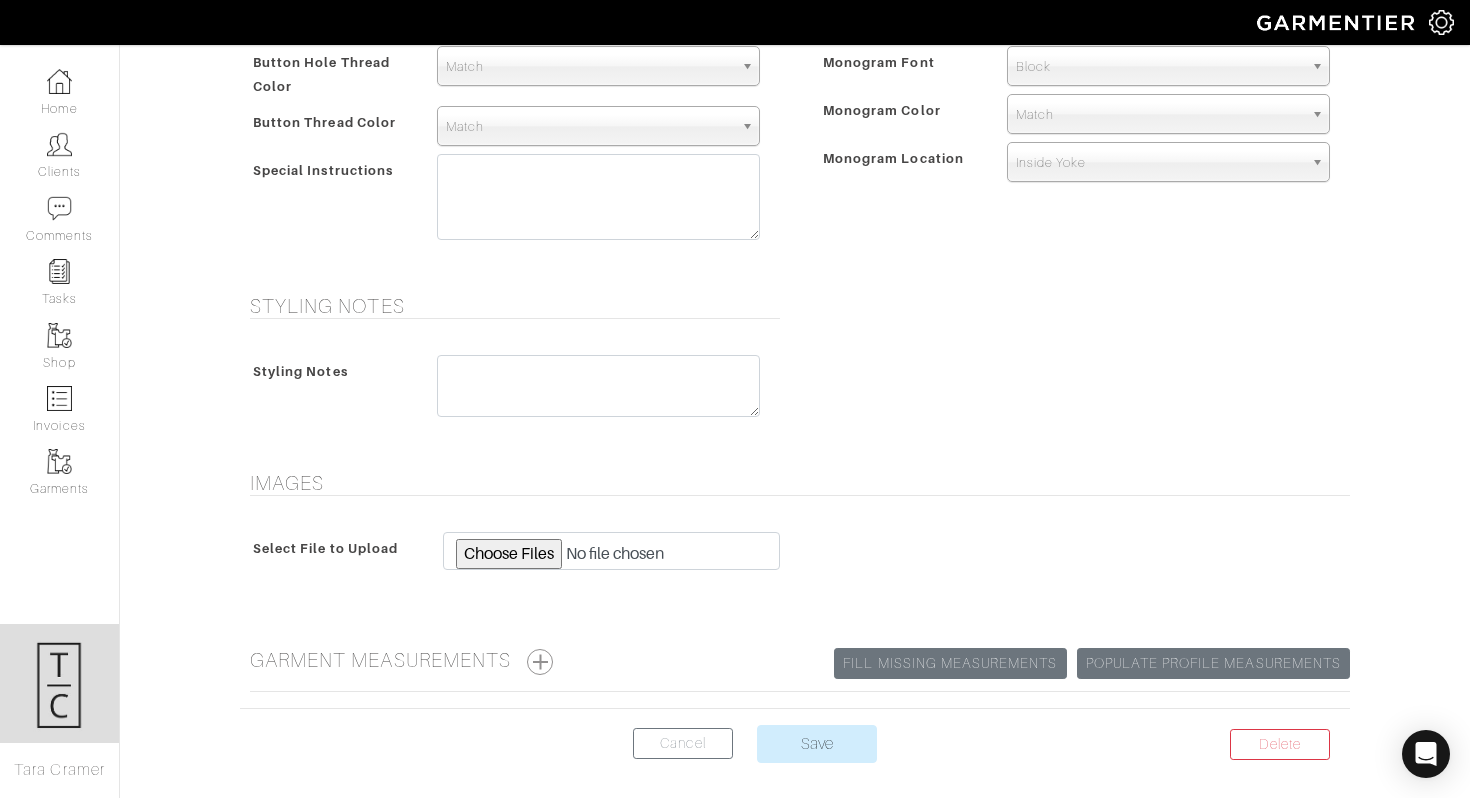 scroll, scrollTop: 1000, scrollLeft: 0, axis: vertical 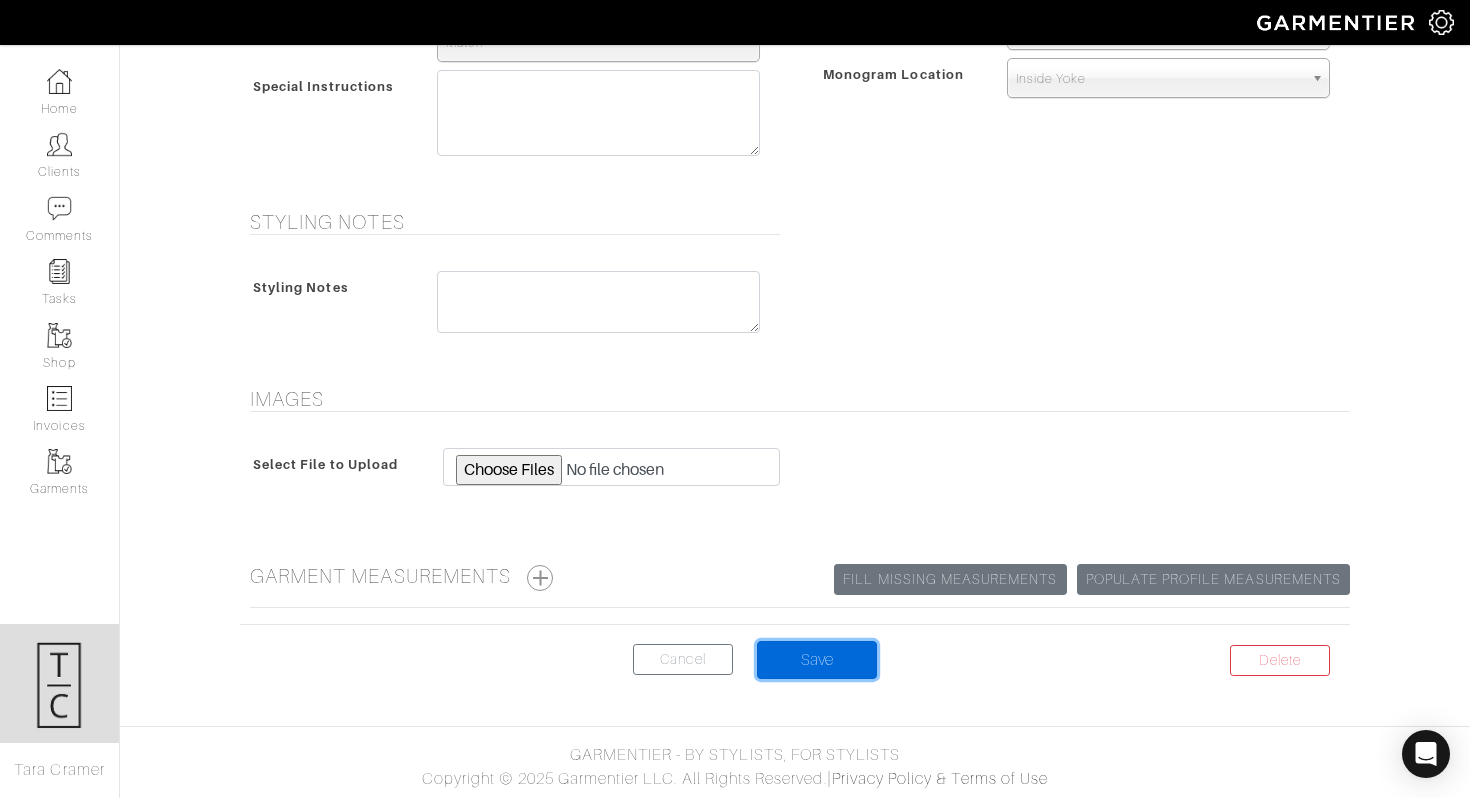 click on "Save" at bounding box center (817, 660) 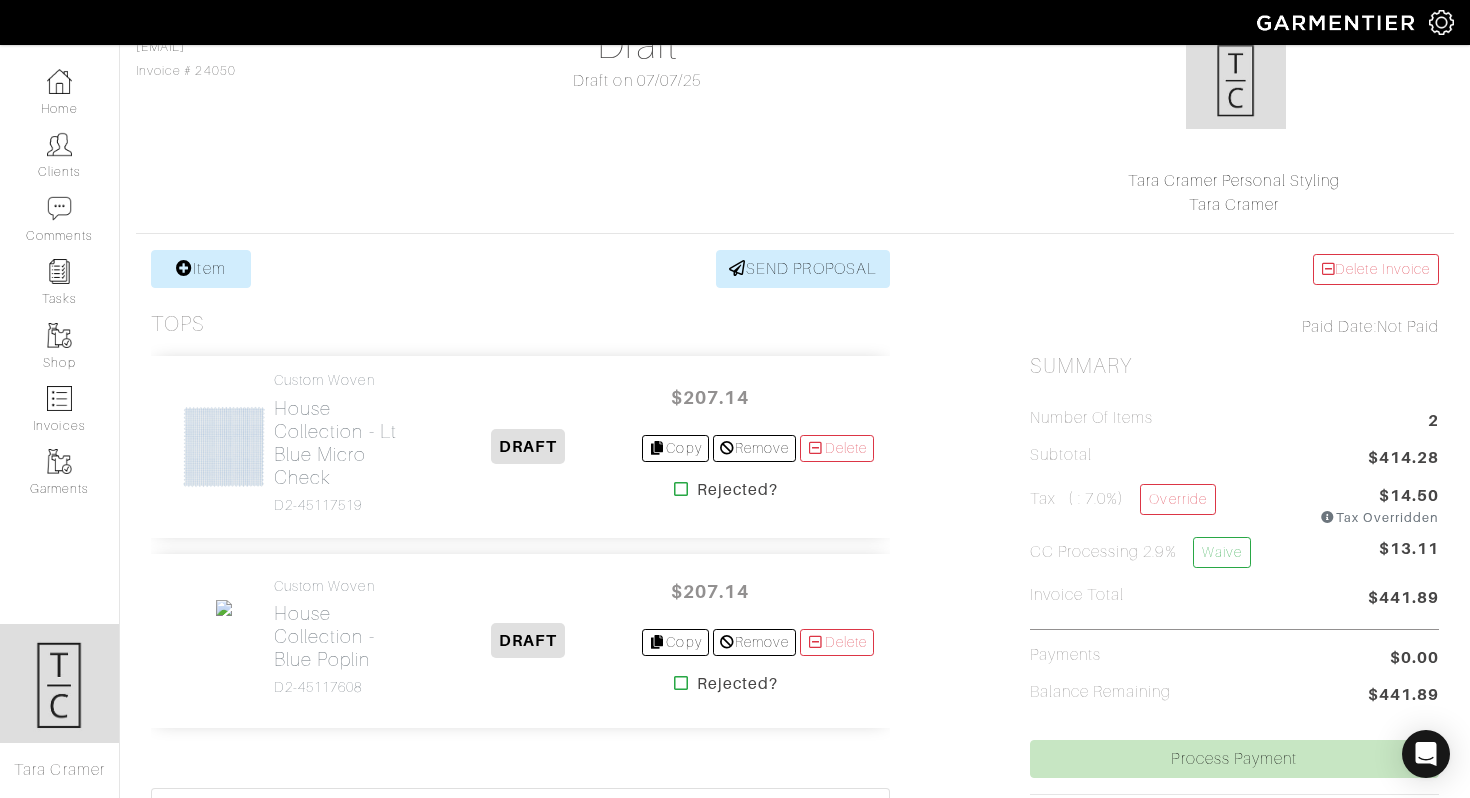 scroll, scrollTop: 207, scrollLeft: 0, axis: vertical 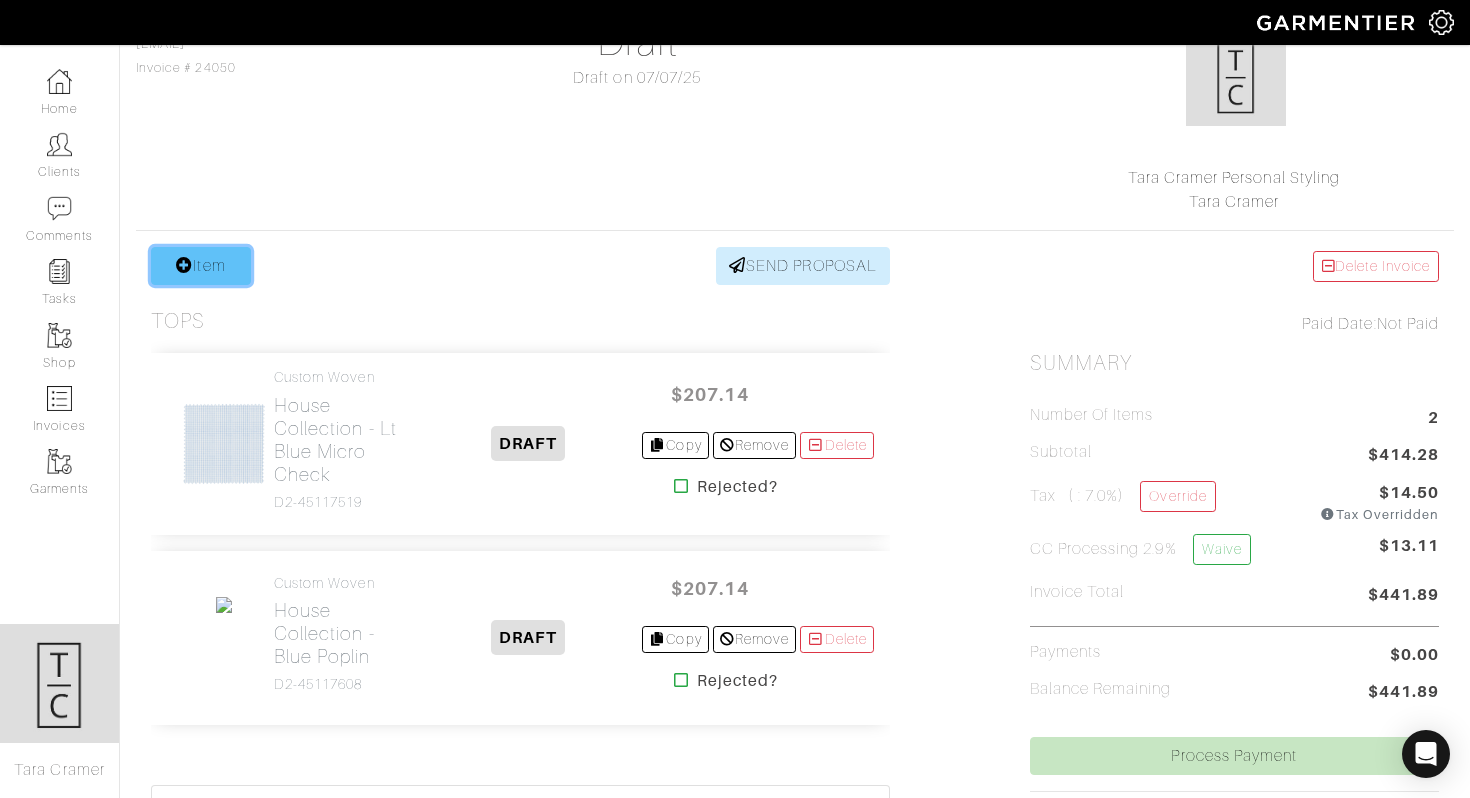 click on "Item" at bounding box center (201, 266) 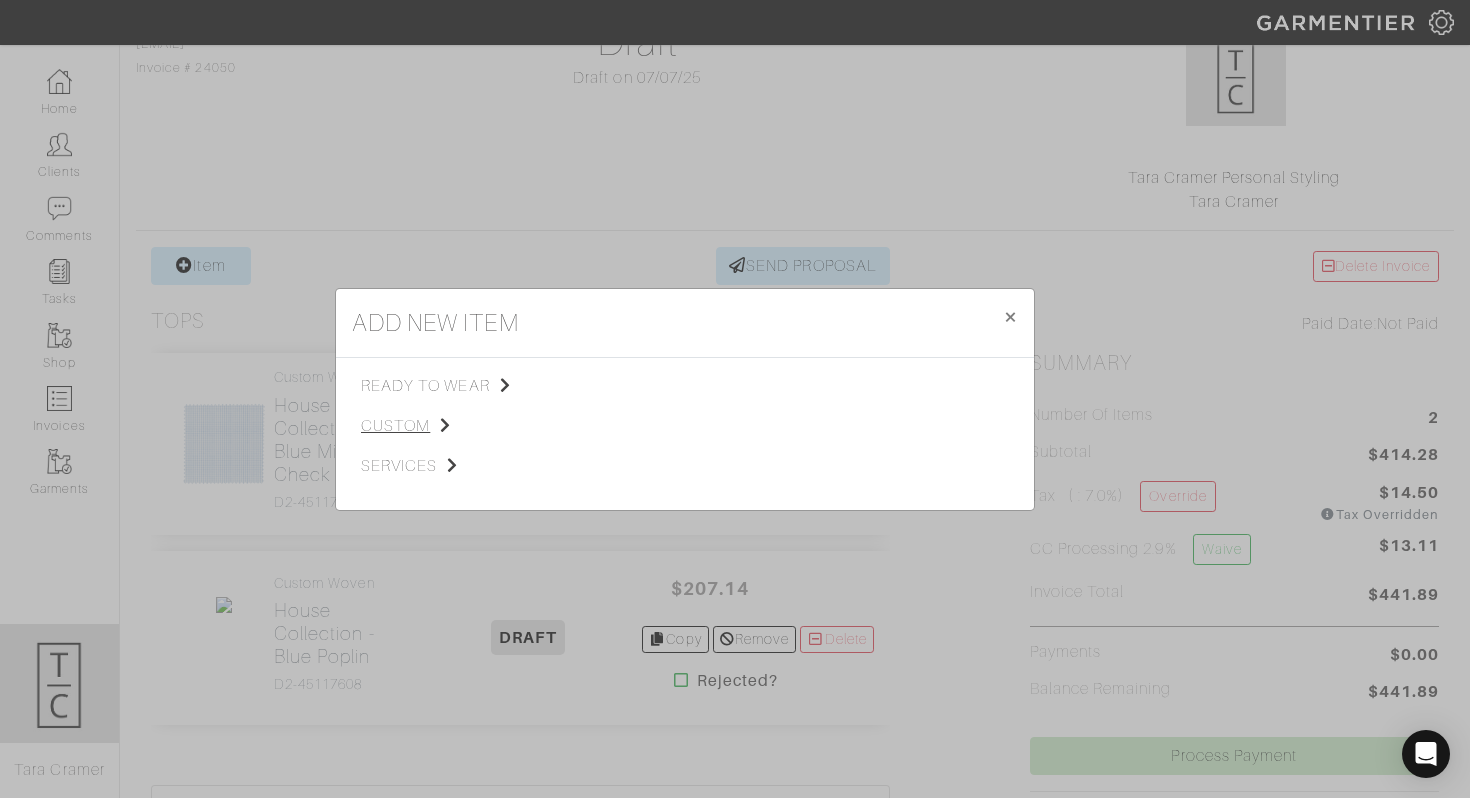 click on "custom" at bounding box center (461, 426) 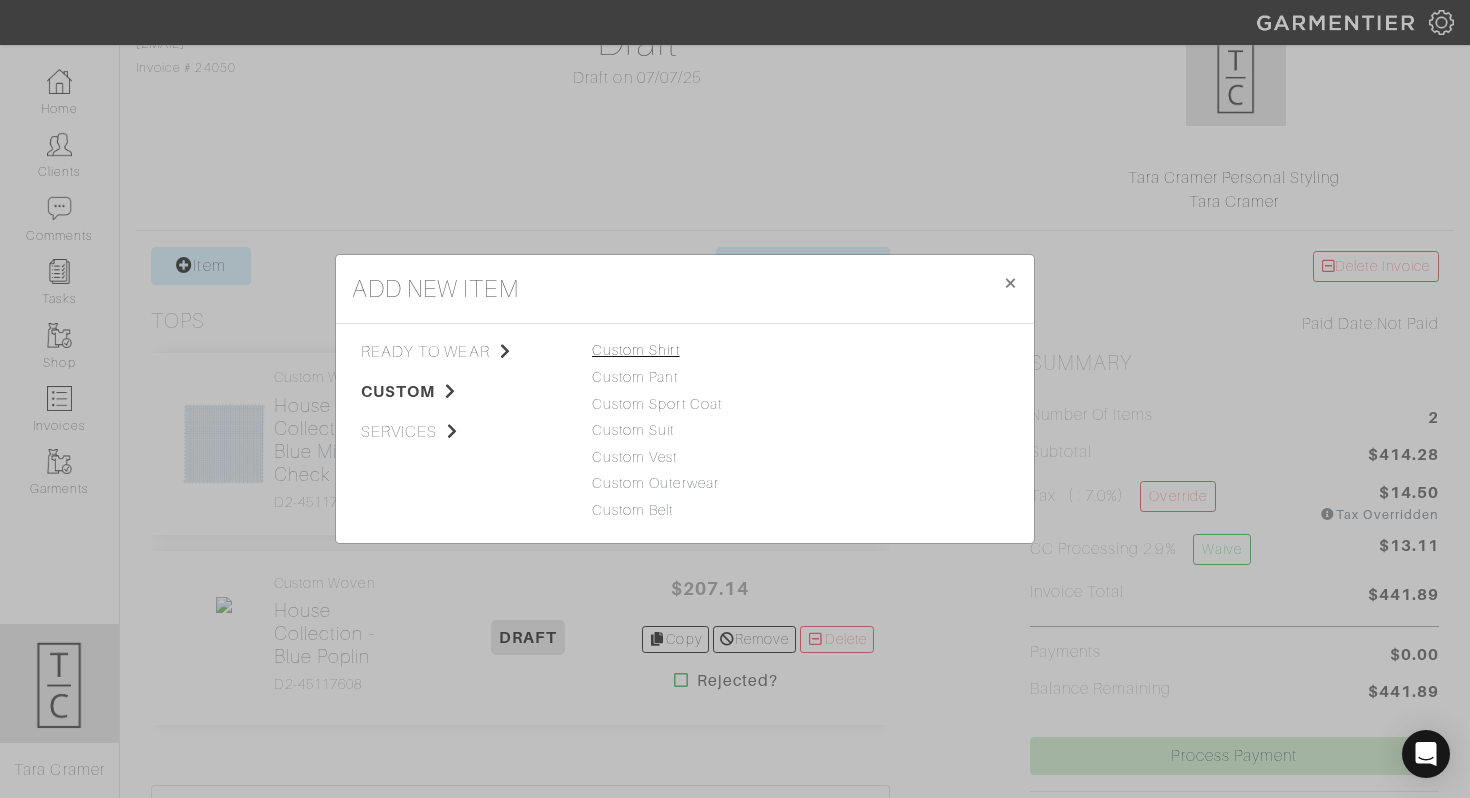 click on "Custom Shirt" at bounding box center [636, 350] 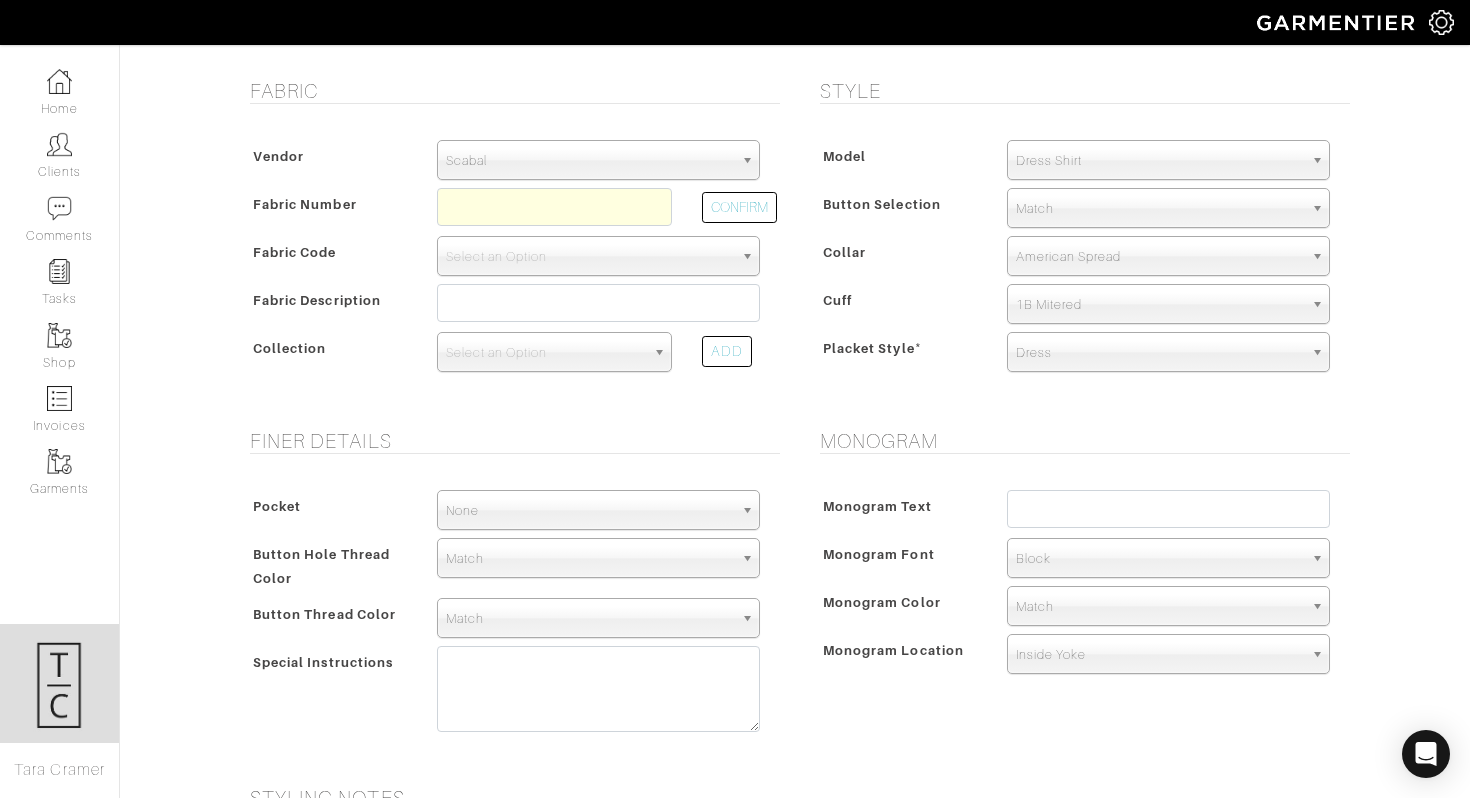 scroll, scrollTop: 0, scrollLeft: 0, axis: both 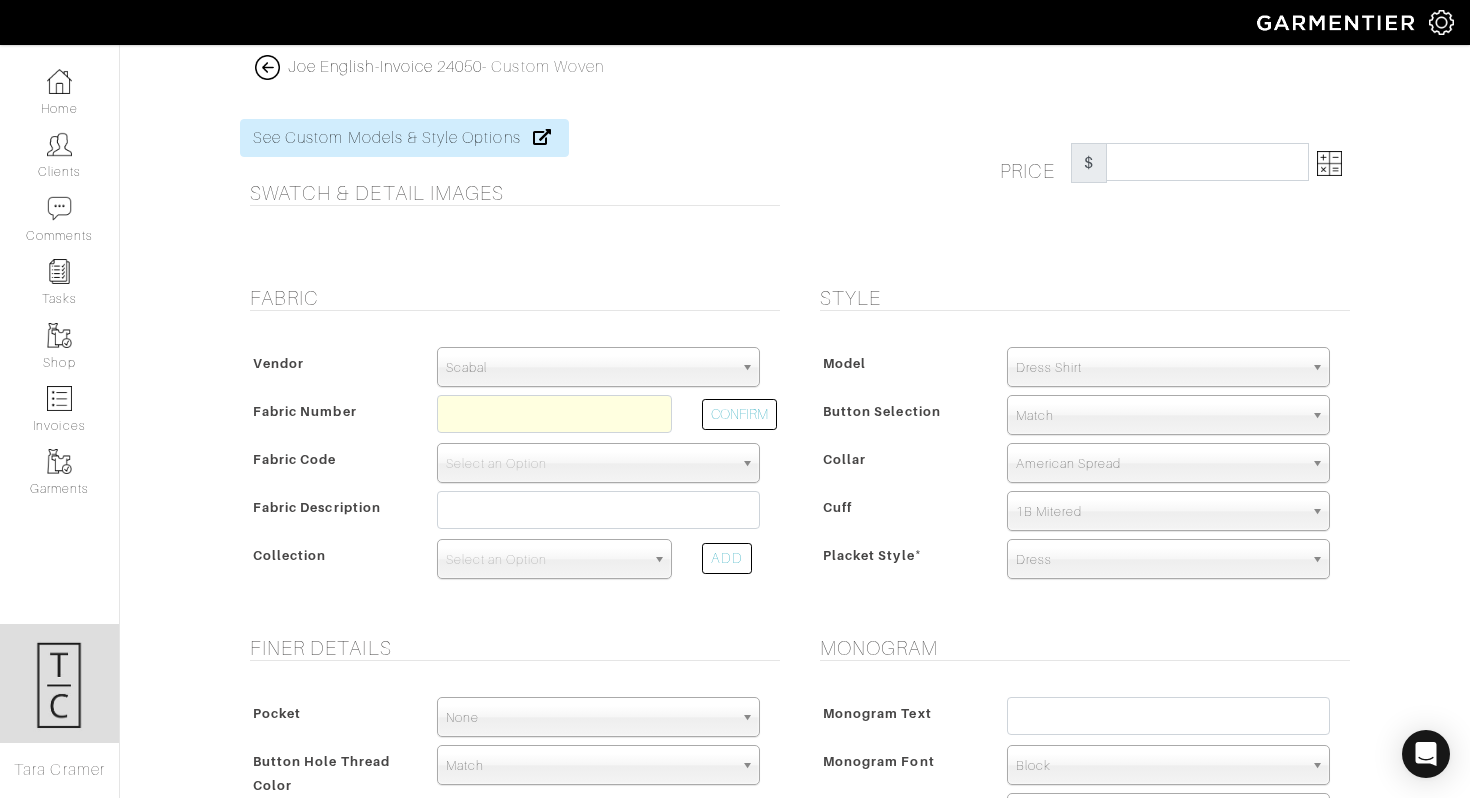 click on "Scabal" at bounding box center (589, 368) 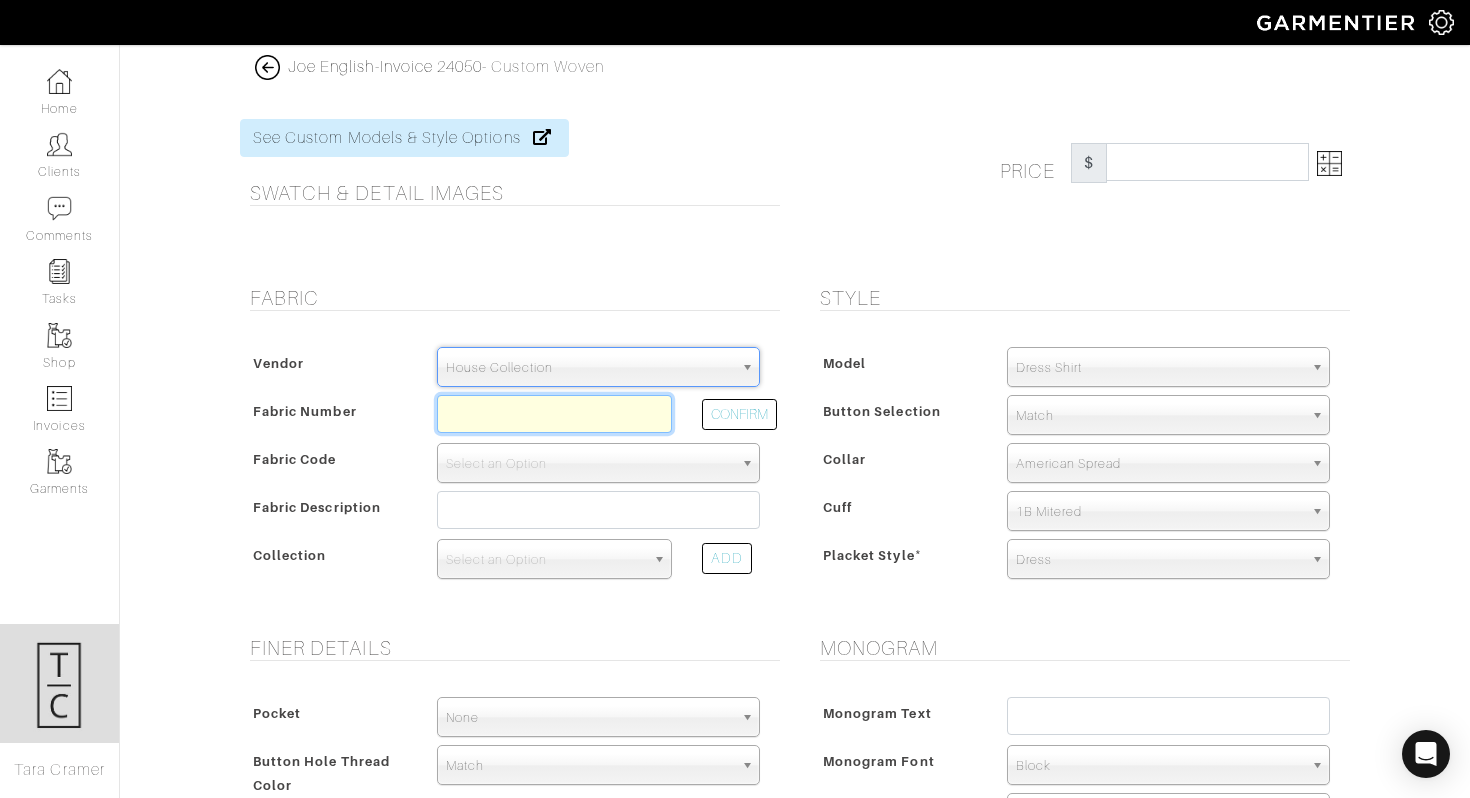 click at bounding box center (554, 414) 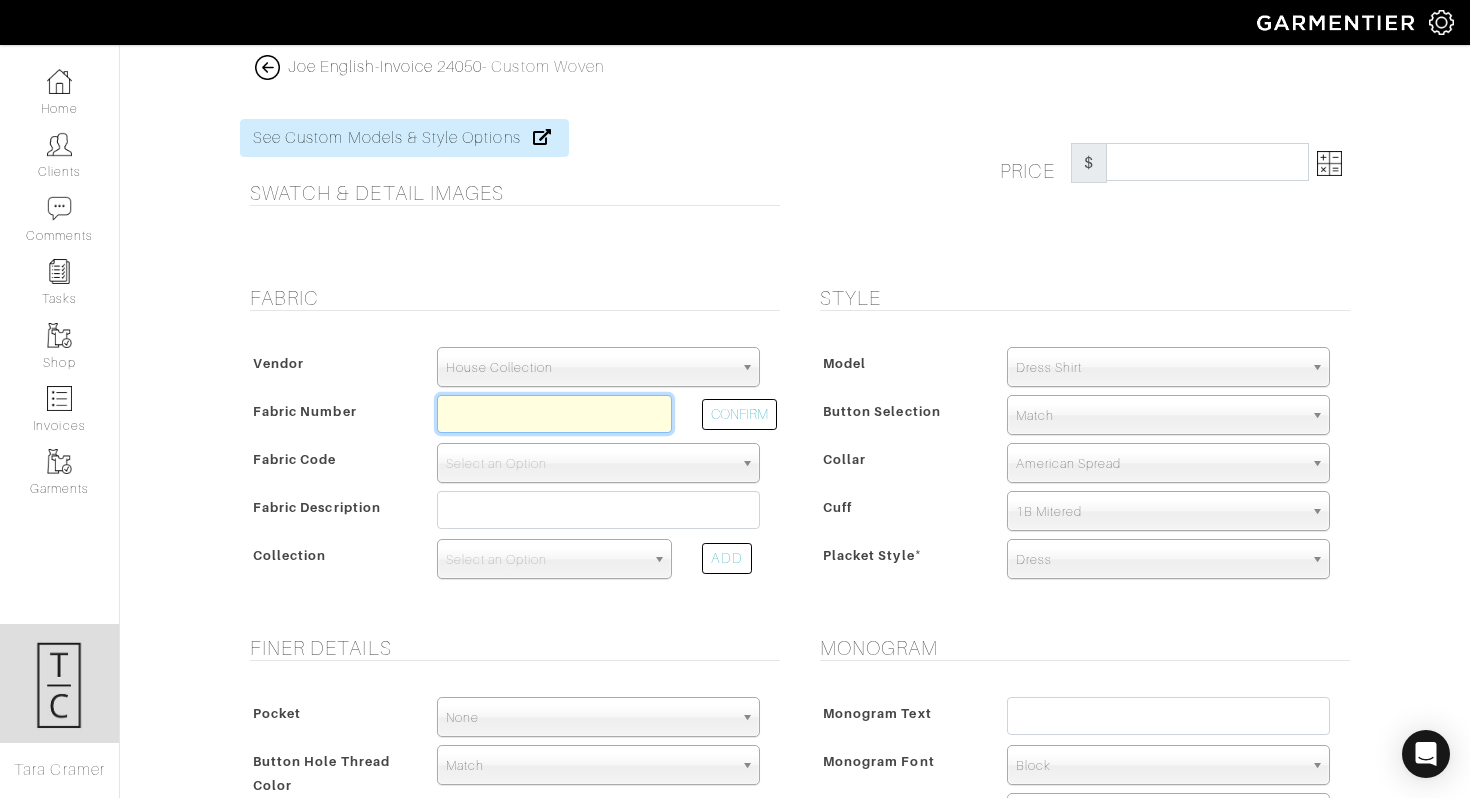 click at bounding box center [554, 414] 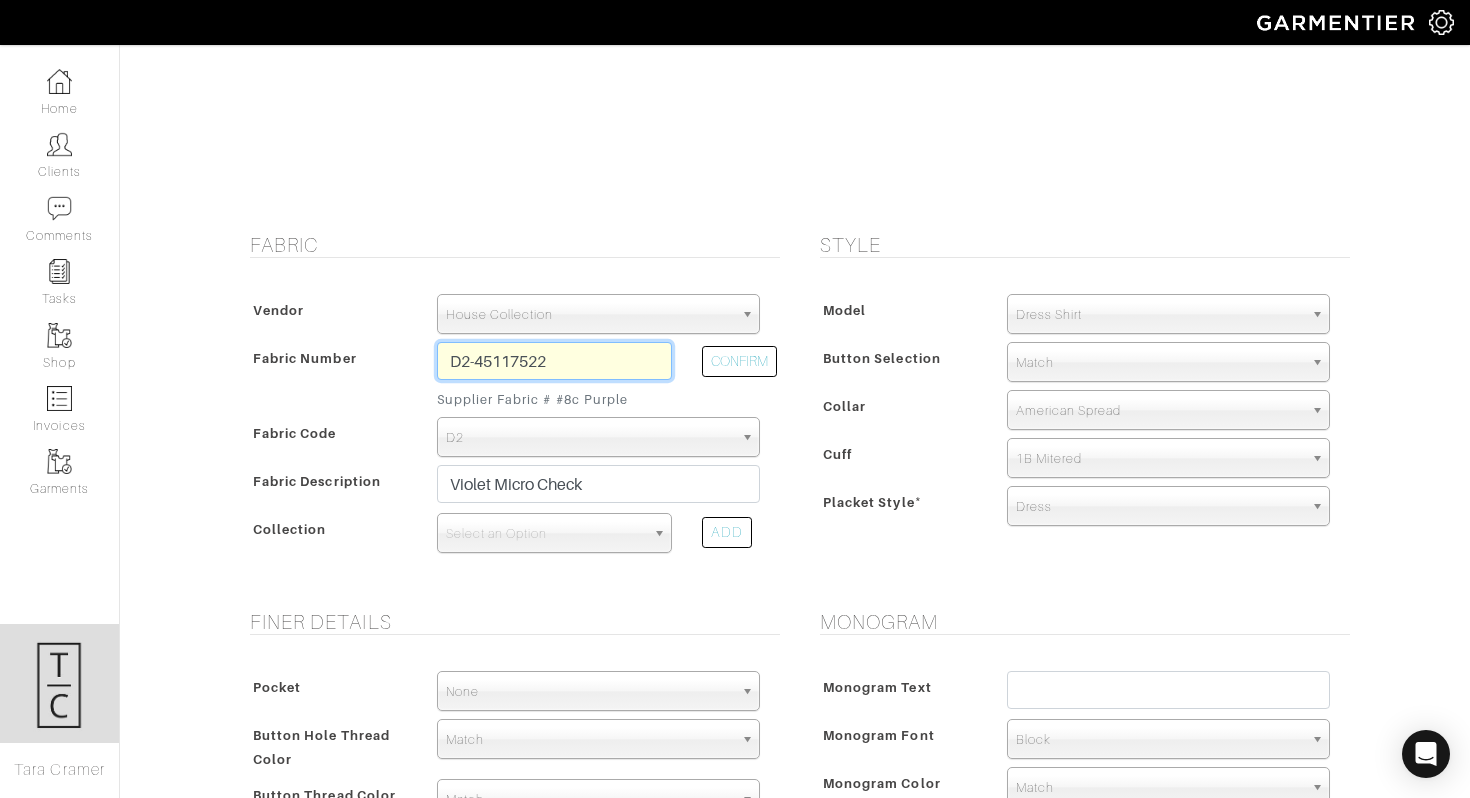 scroll, scrollTop: 204, scrollLeft: 0, axis: vertical 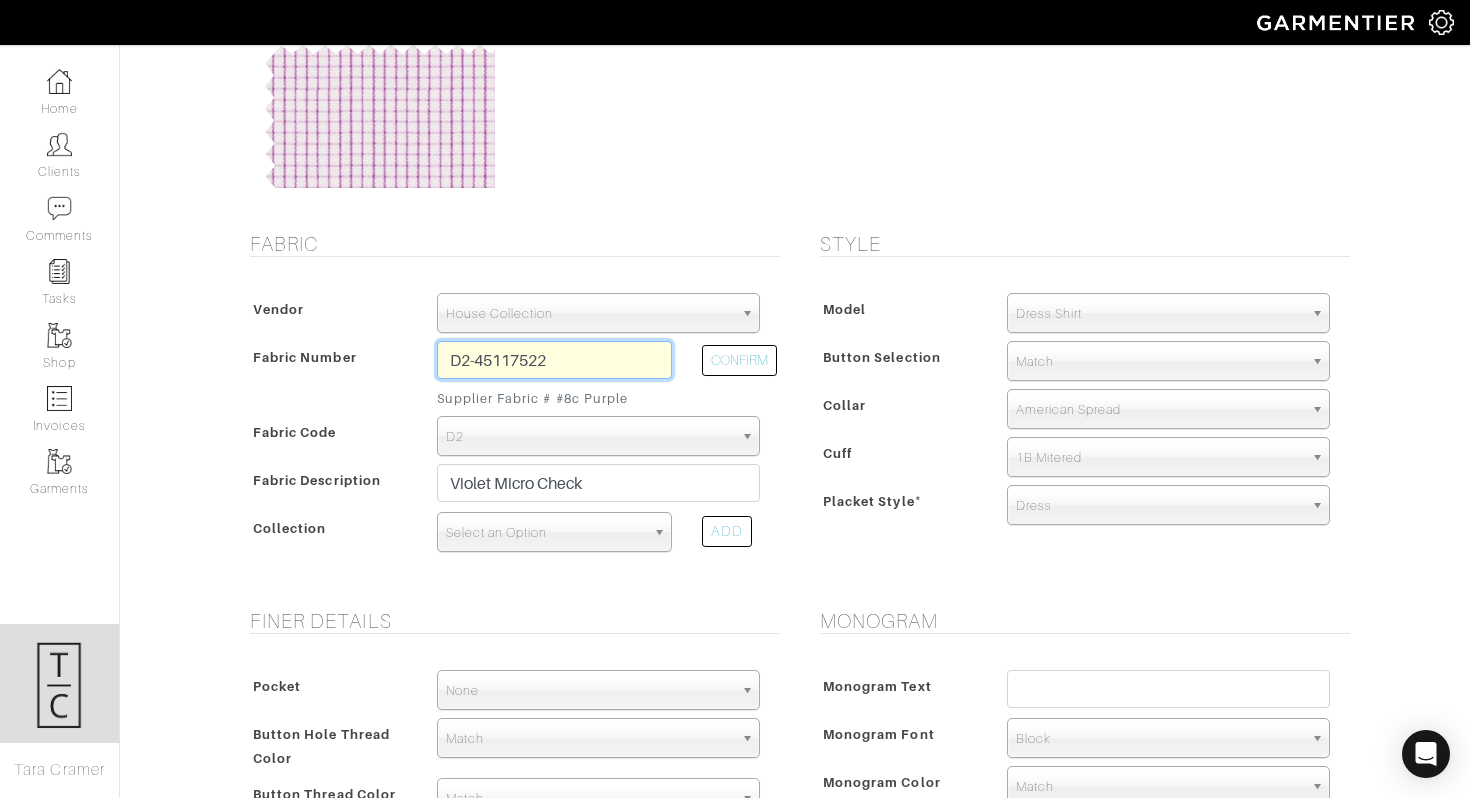 type on "D2-45117522" 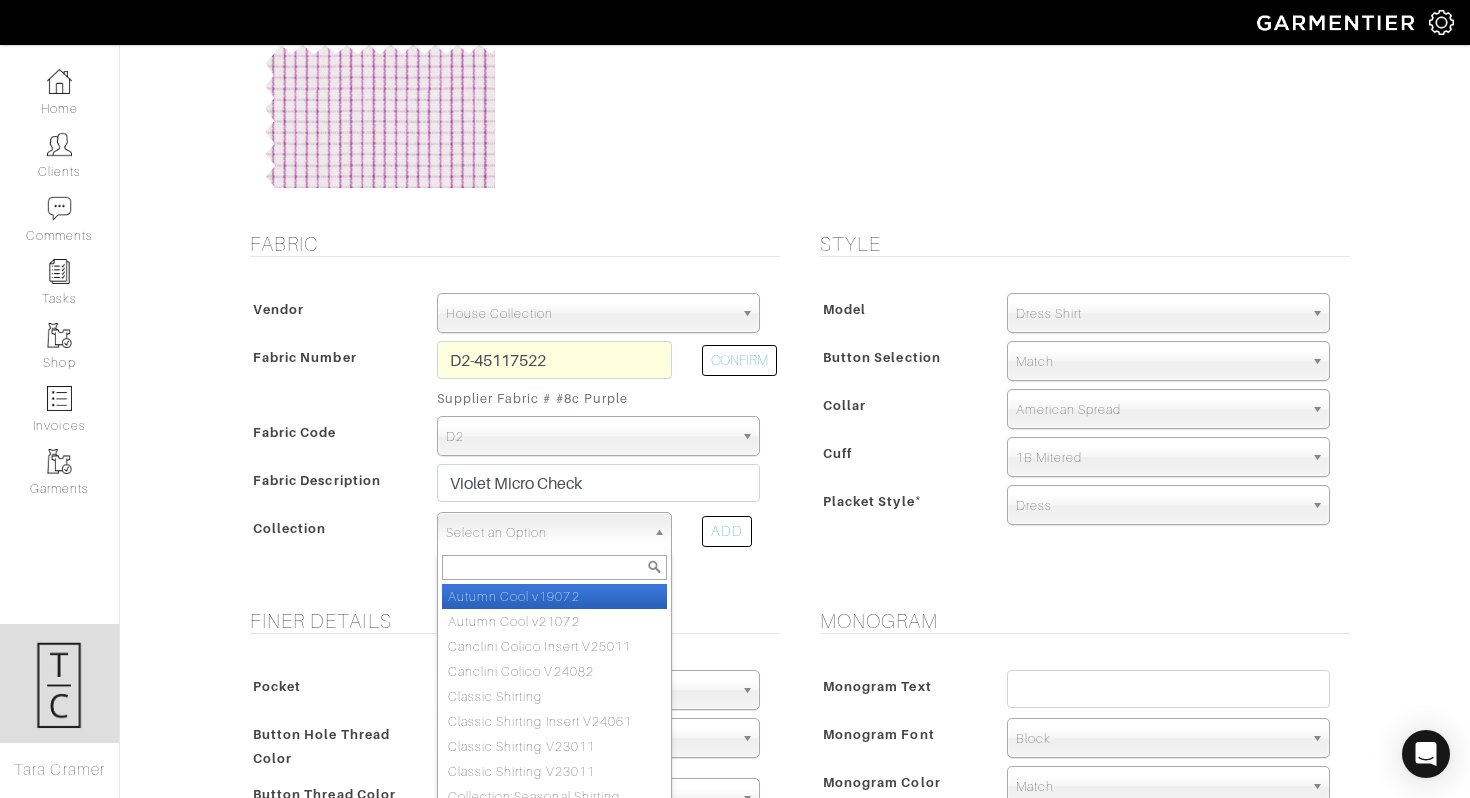 click on "Select an Option" at bounding box center [545, 533] 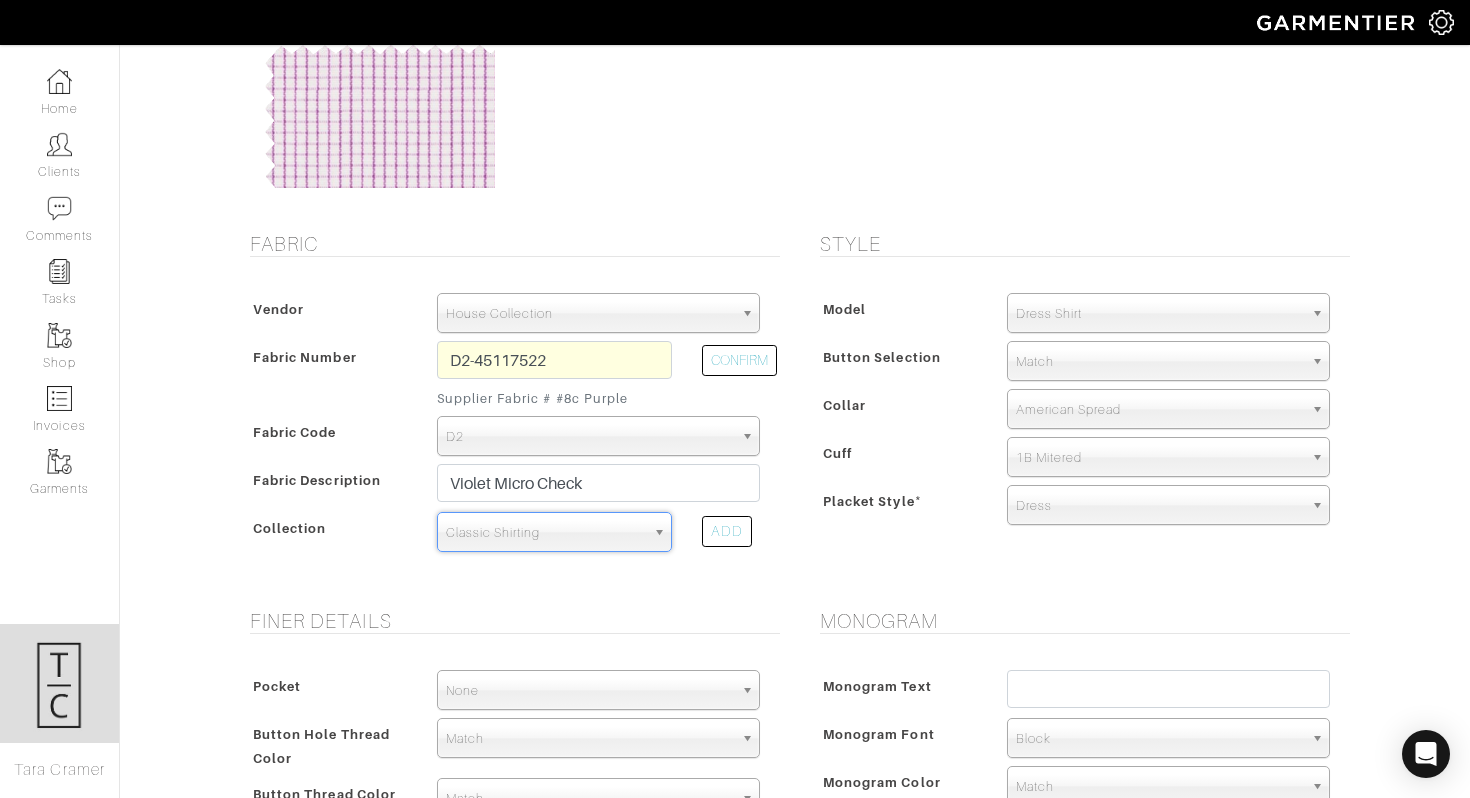 click on "Vendor
Scabal
Loro Piana
Gladson
Dormeuil
House Collection
London
Marzoni
Holland & Sherry
Ariston
House Collection
Hou se Collection
Fabric Number
D2-45117522  Supplier Fabric # #8c Purple
CONFIRM
Fabric Code" at bounding box center (510, 429) 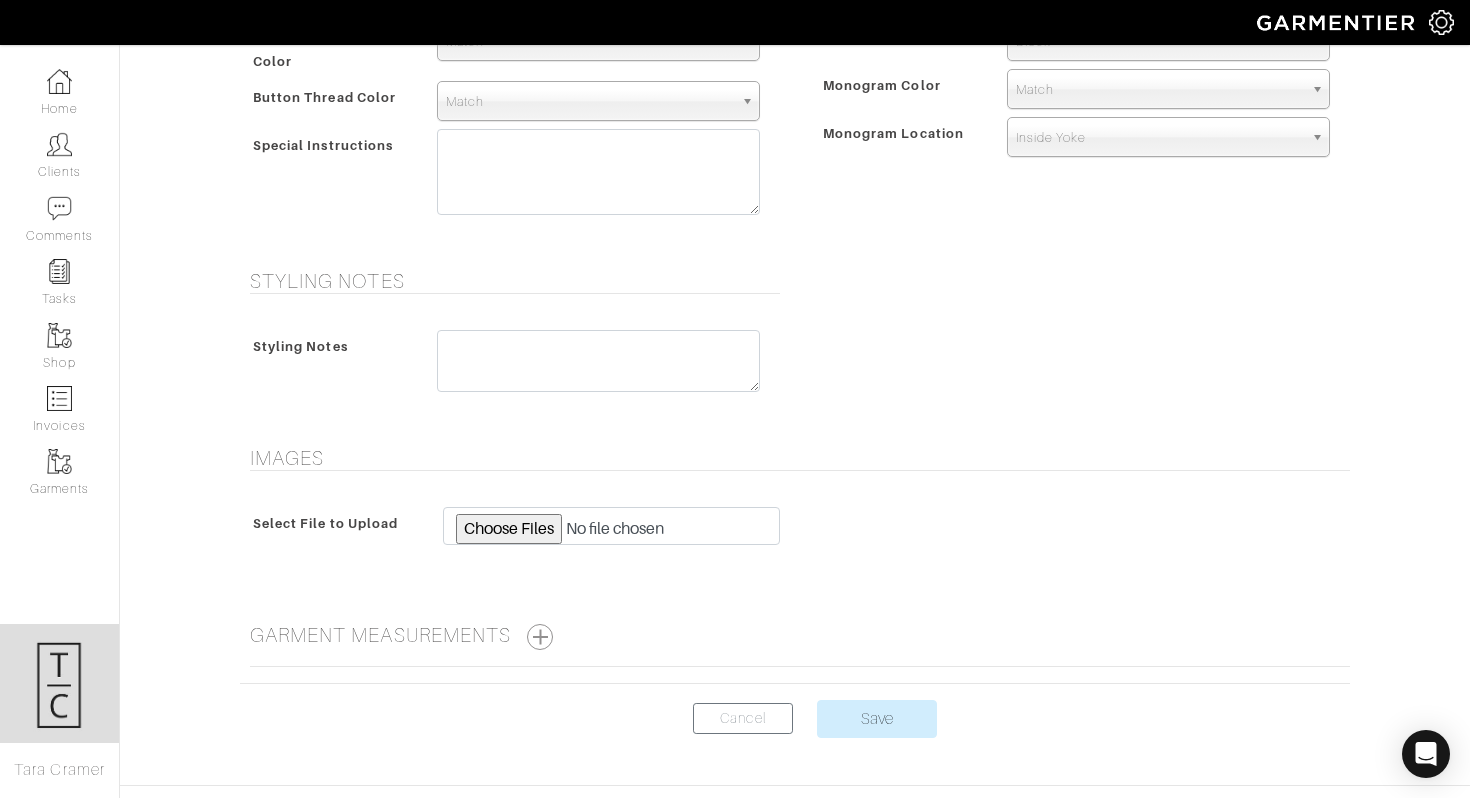 scroll, scrollTop: 960, scrollLeft: 0, axis: vertical 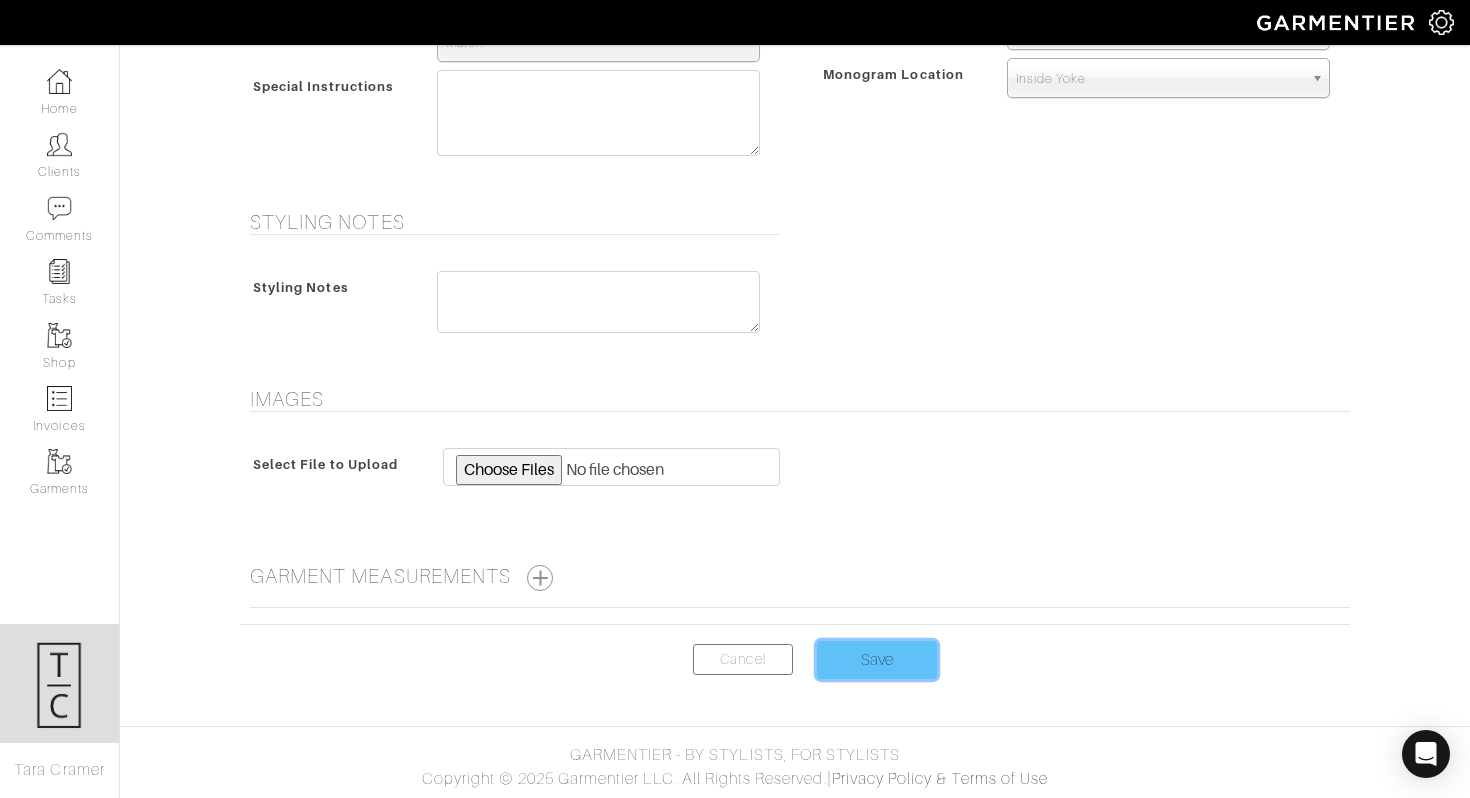 click on "Save" at bounding box center (877, 660) 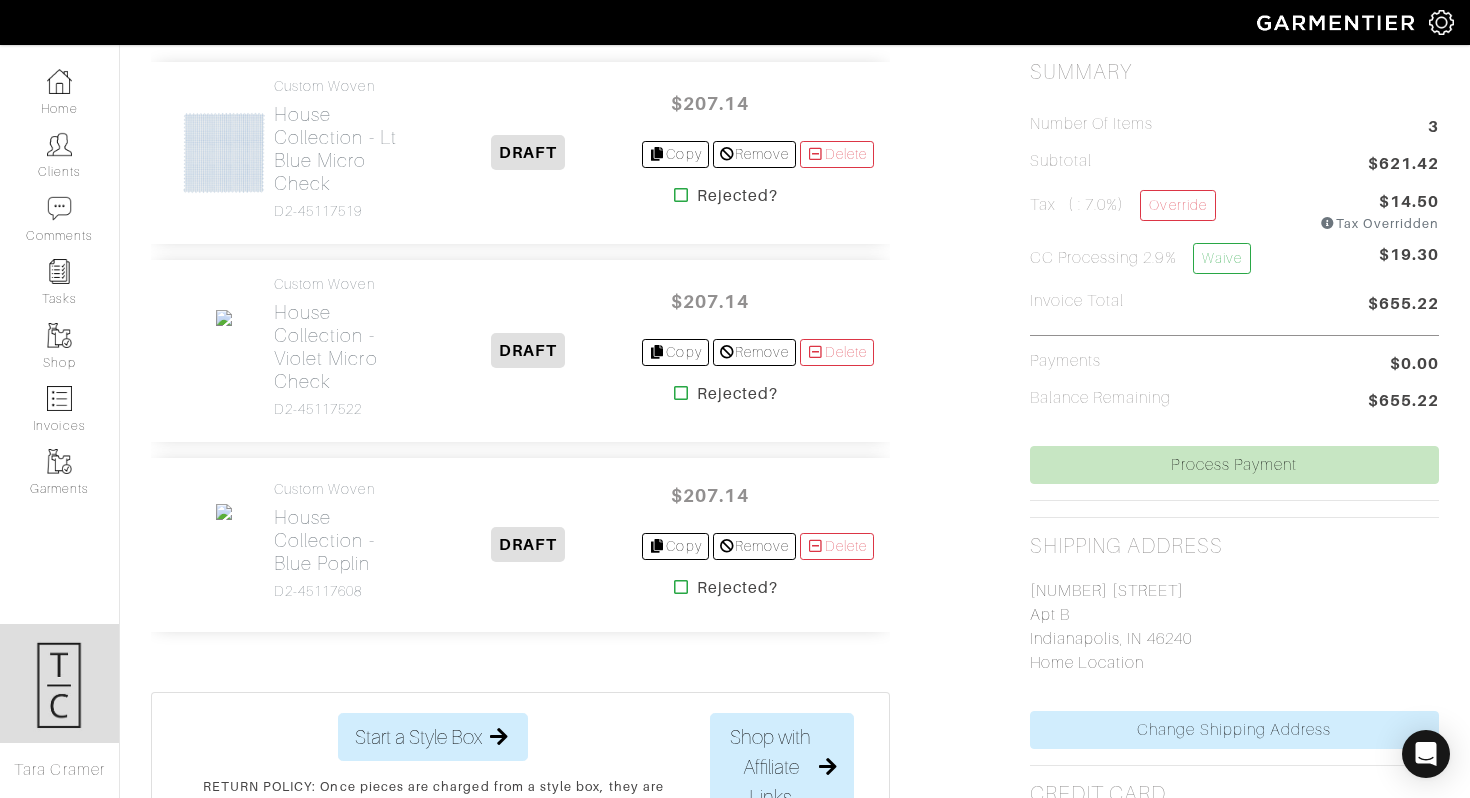 scroll, scrollTop: 494, scrollLeft: 0, axis: vertical 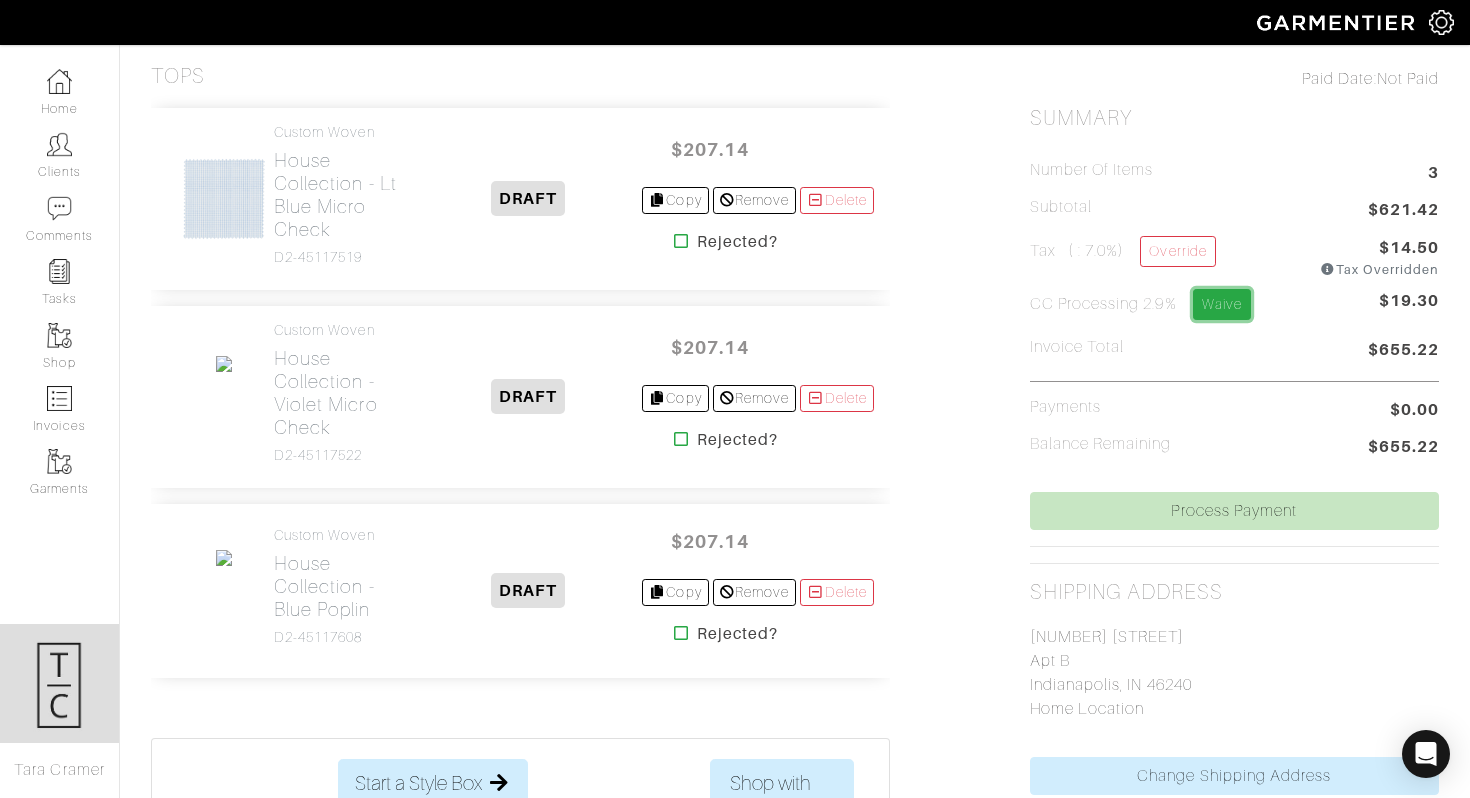click on "Waive" at bounding box center [1222, 304] 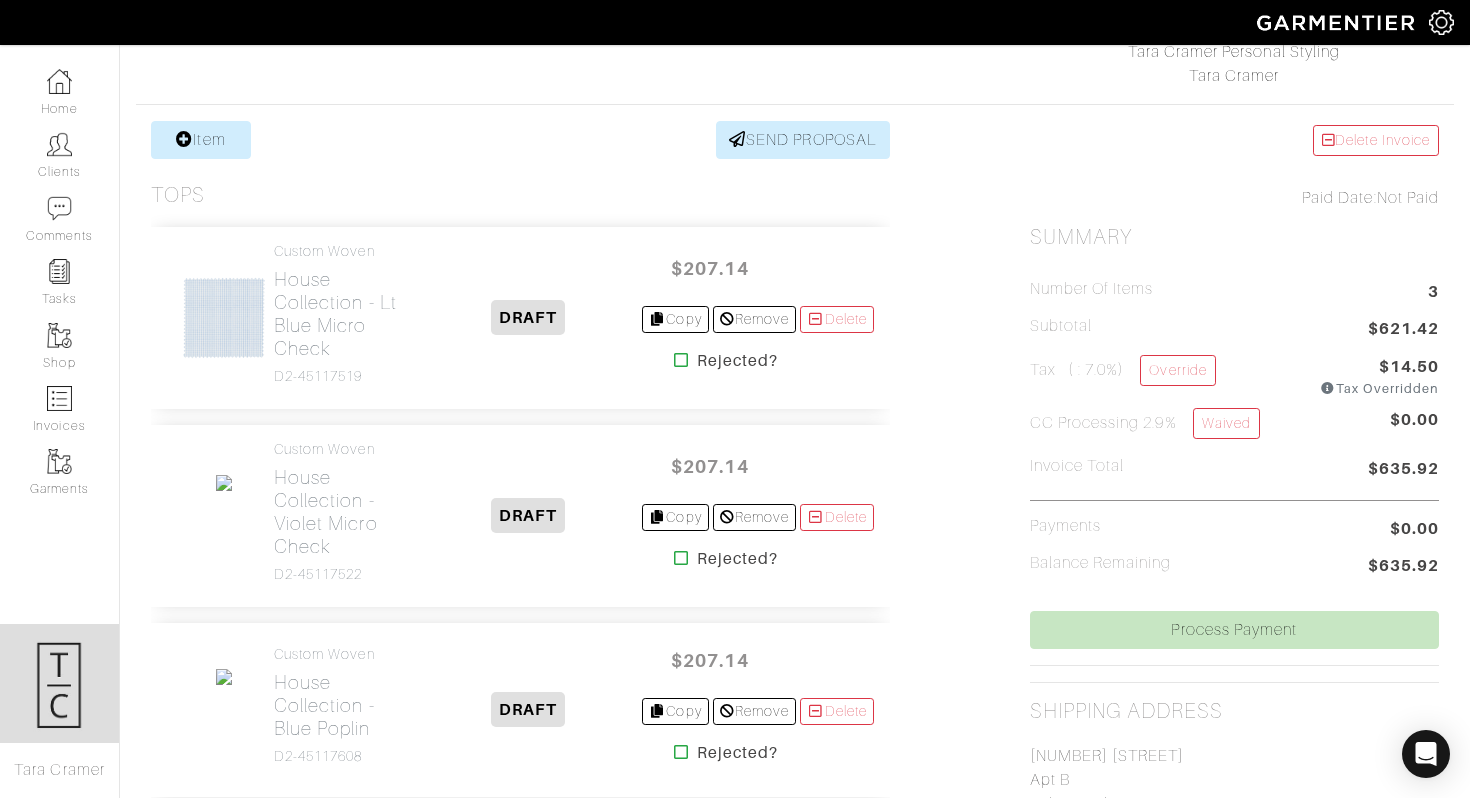 scroll, scrollTop: 334, scrollLeft: 0, axis: vertical 